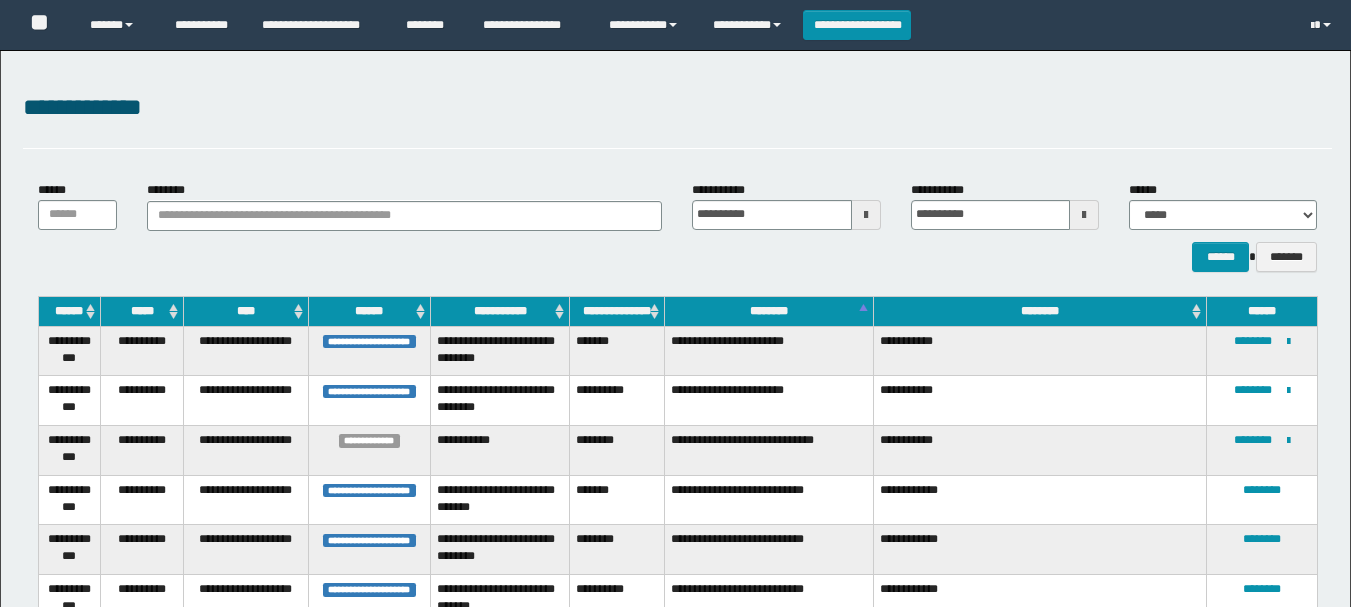 scroll, scrollTop: 0, scrollLeft: 0, axis: both 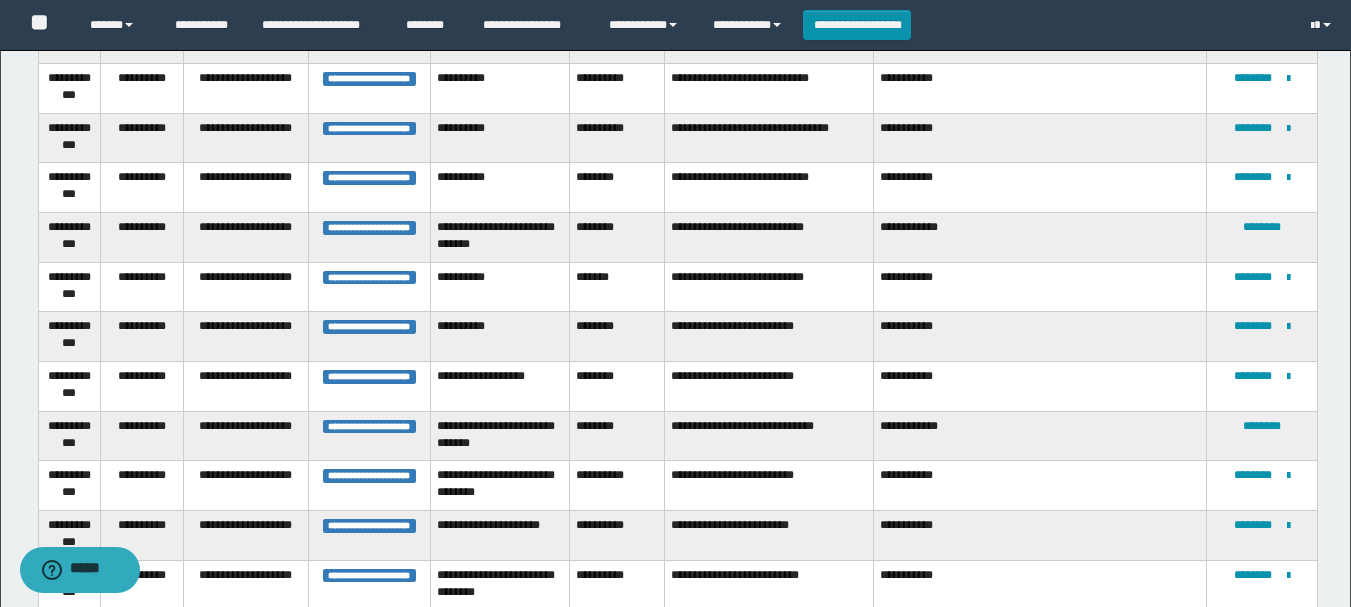 click on "**********" at bounding box center (1040, 39) 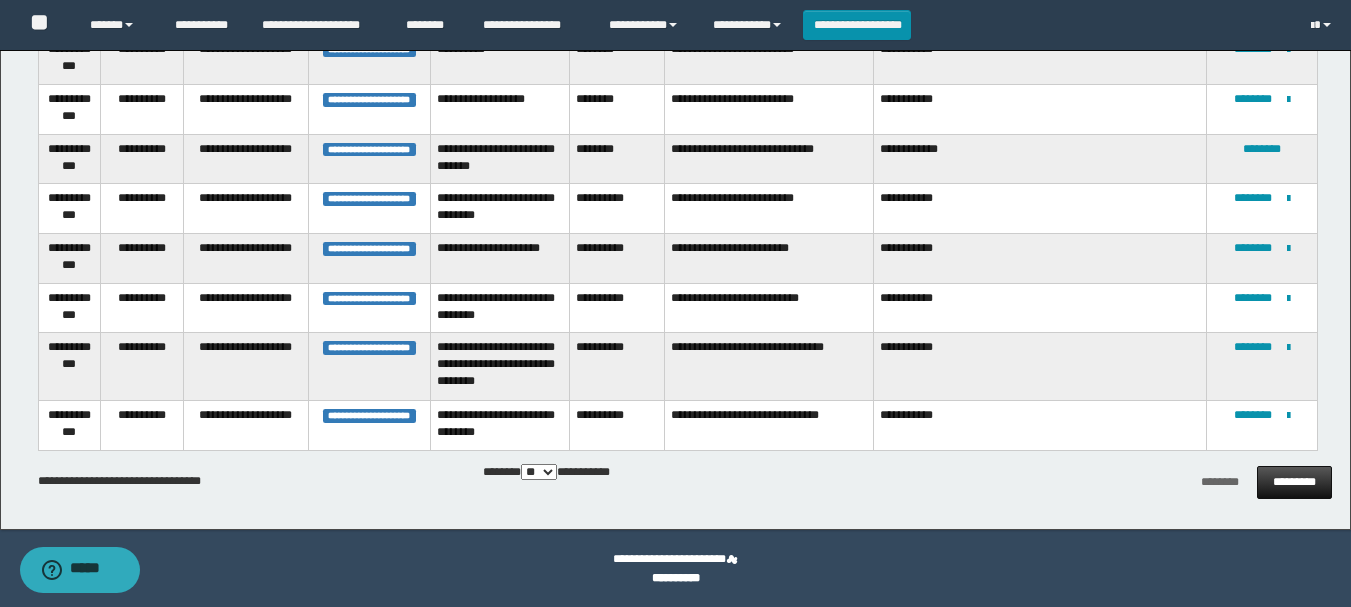 click on "*********" at bounding box center [1294, 482] 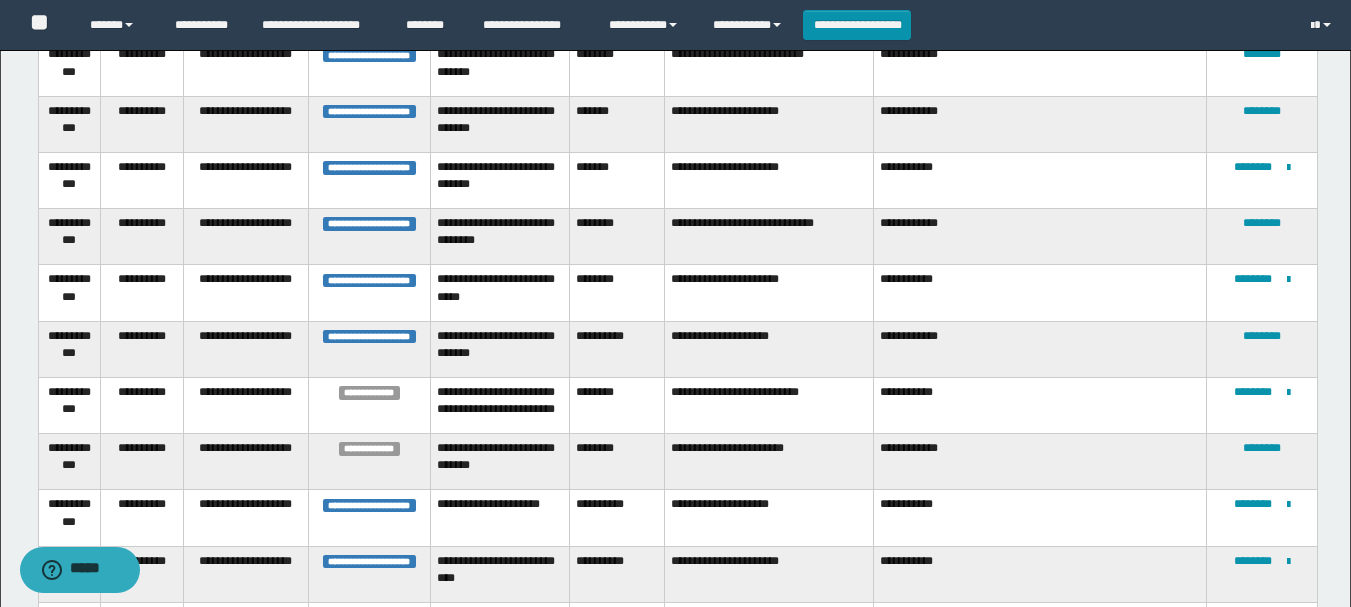 scroll, scrollTop: 80, scrollLeft: 0, axis: vertical 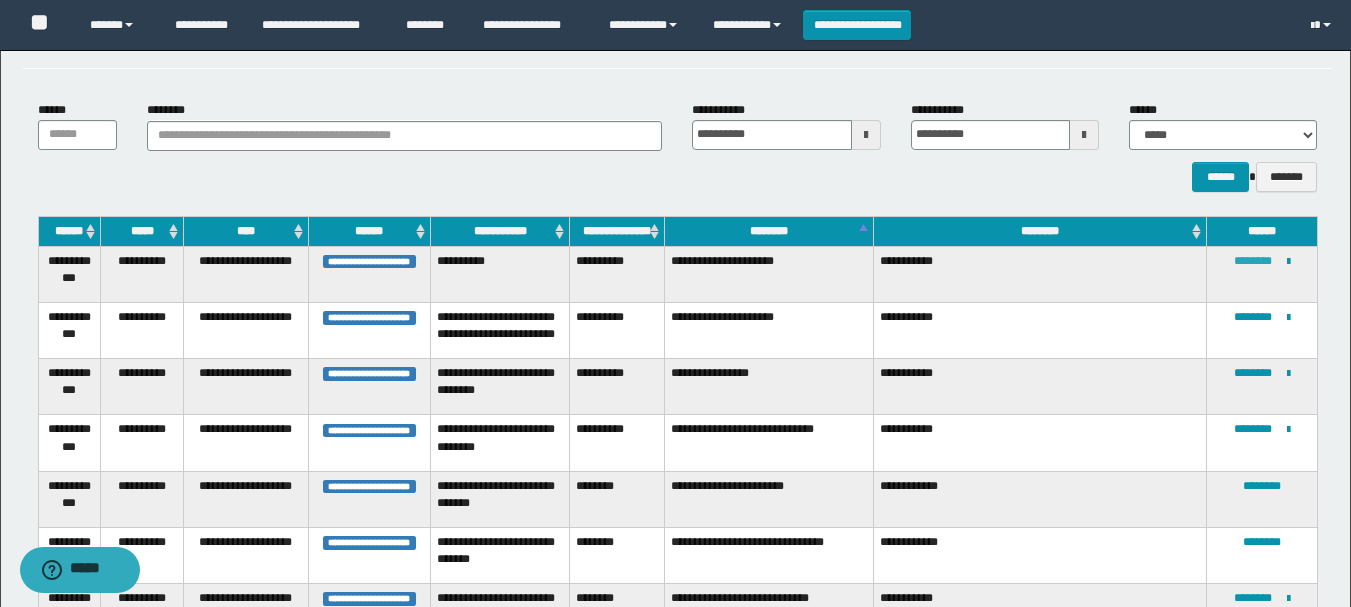 click on "********" at bounding box center (1253, 261) 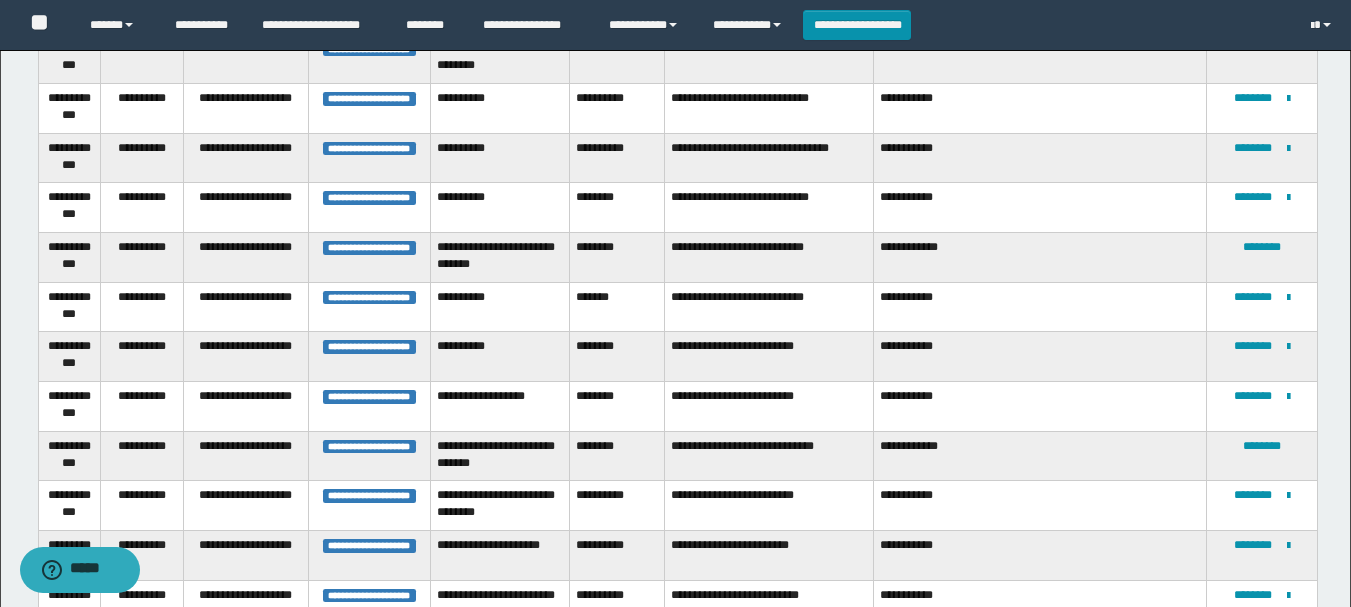 scroll, scrollTop: 2377, scrollLeft: 0, axis: vertical 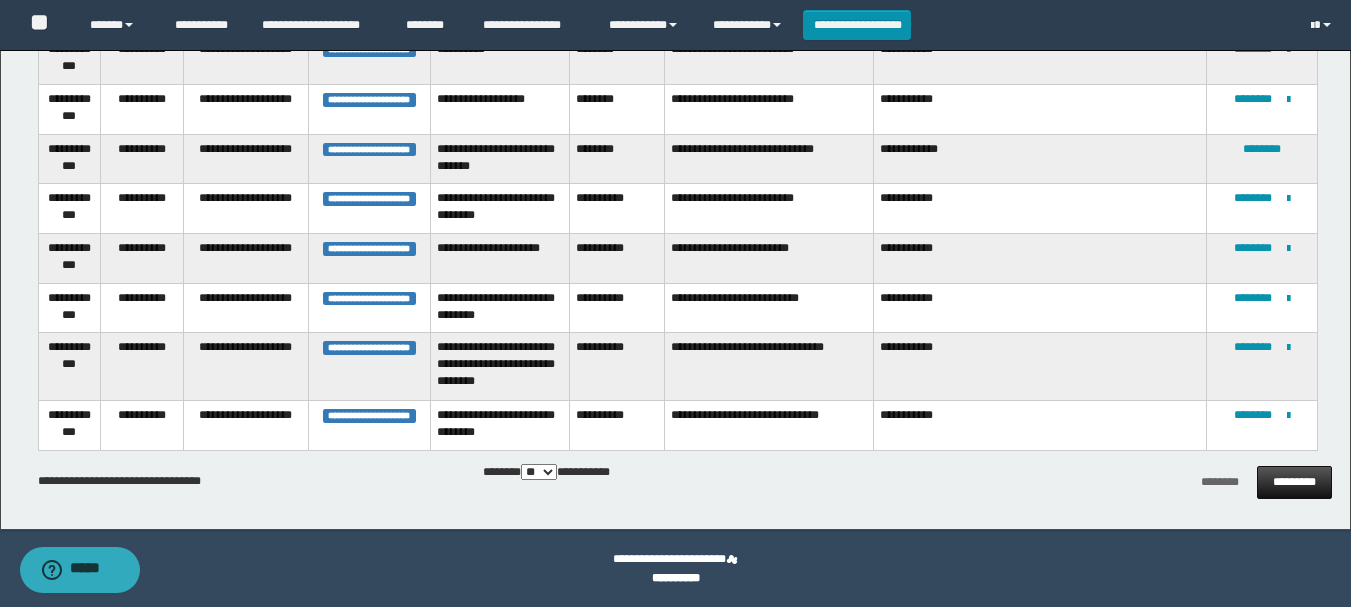 click on "*********" at bounding box center [1294, 482] 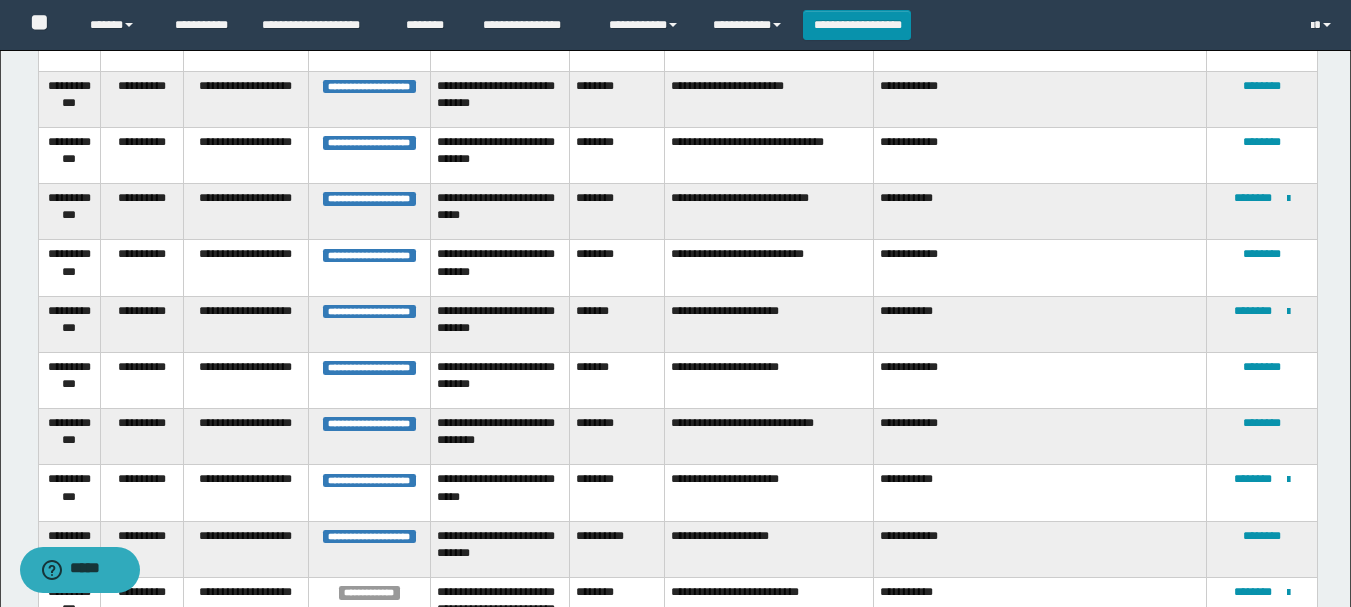 scroll, scrollTop: 0, scrollLeft: 0, axis: both 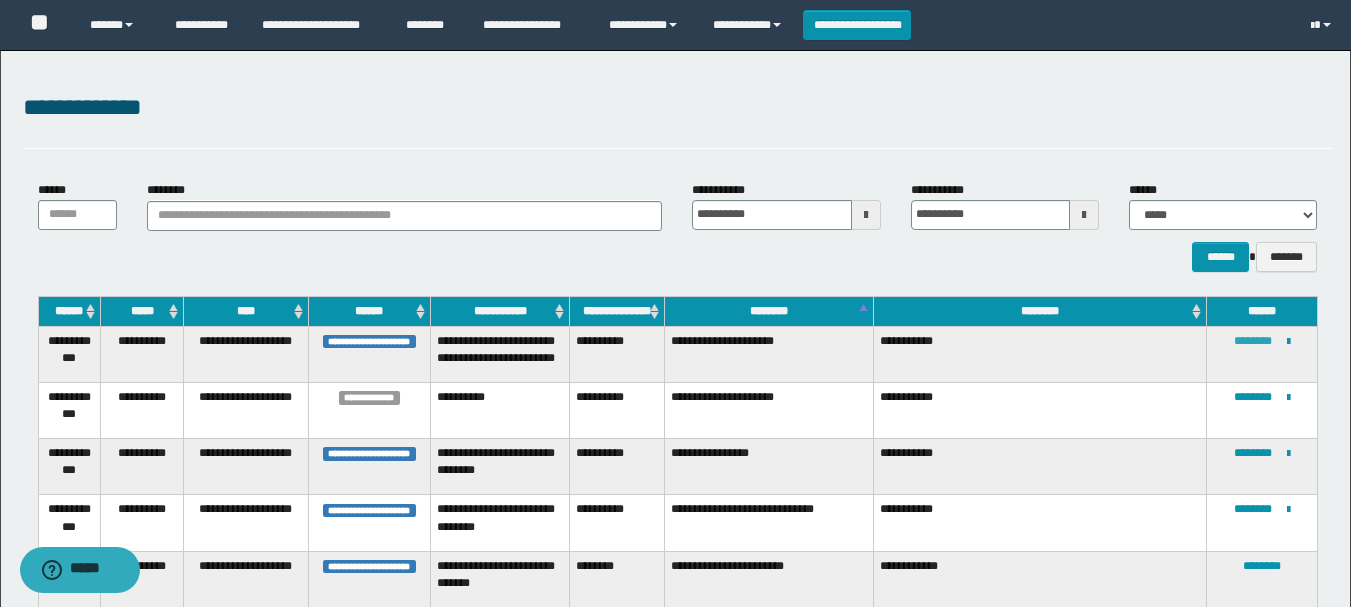 click on "********" at bounding box center [1253, 341] 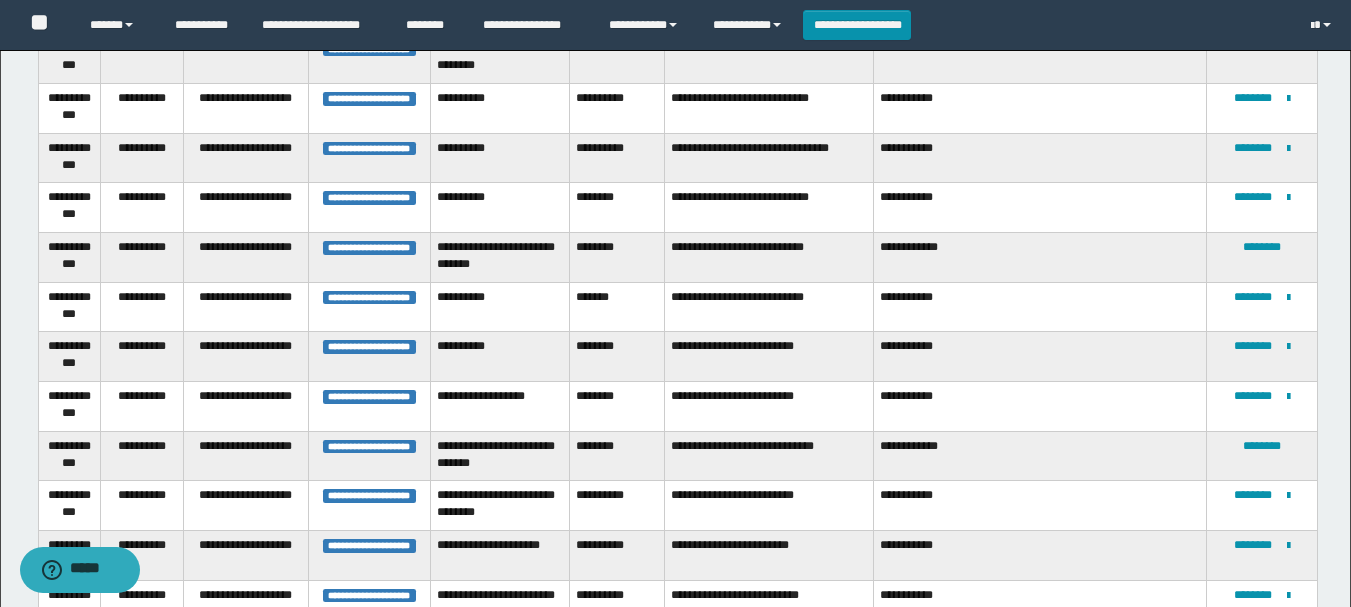 scroll, scrollTop: 2377, scrollLeft: 0, axis: vertical 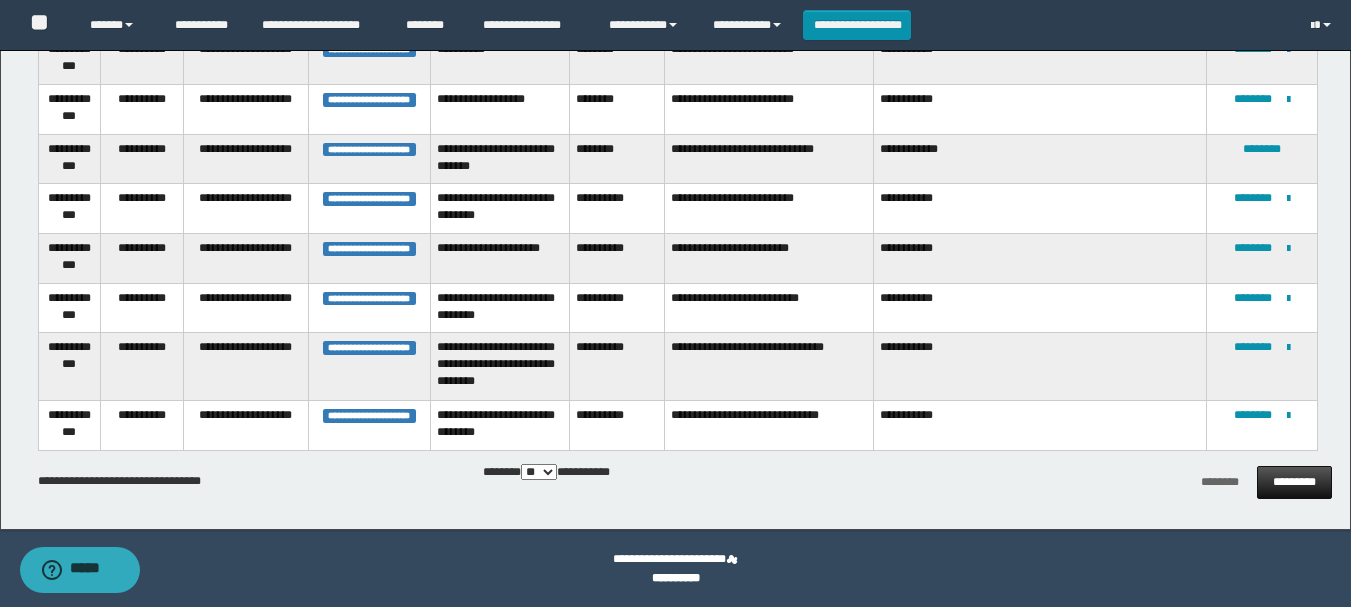 click on "*********" at bounding box center [1294, 482] 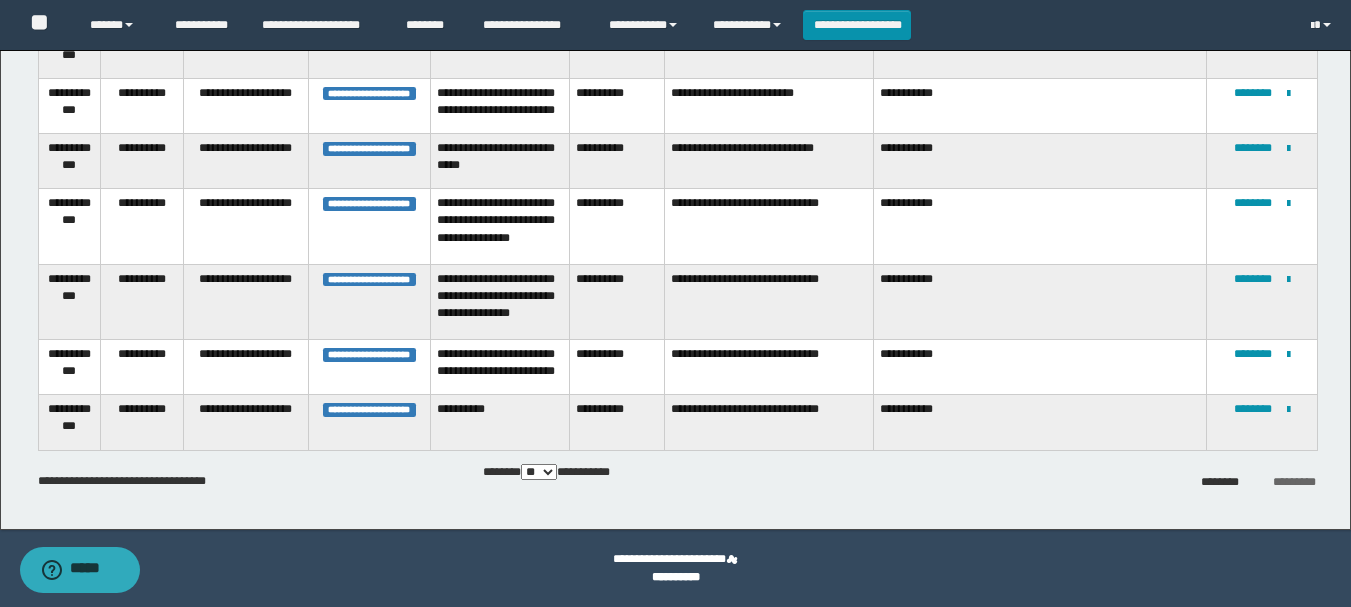 scroll, scrollTop: 1298, scrollLeft: 0, axis: vertical 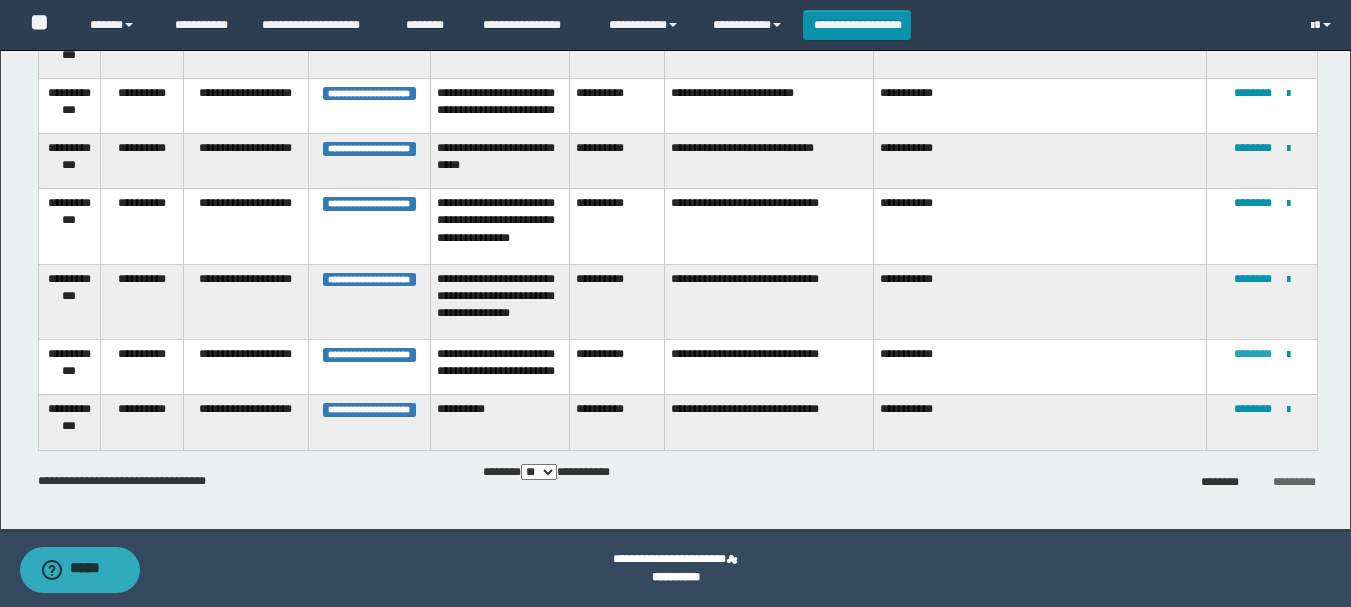 click on "********" at bounding box center [1253, 354] 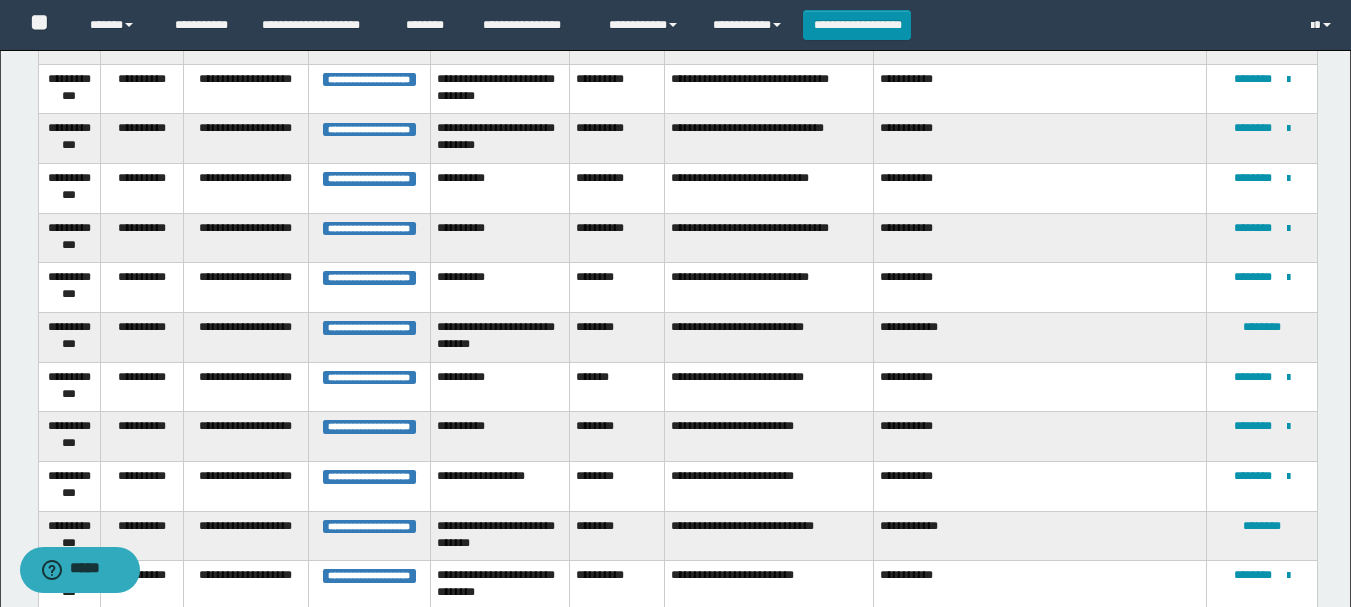 scroll, scrollTop: 2377, scrollLeft: 0, axis: vertical 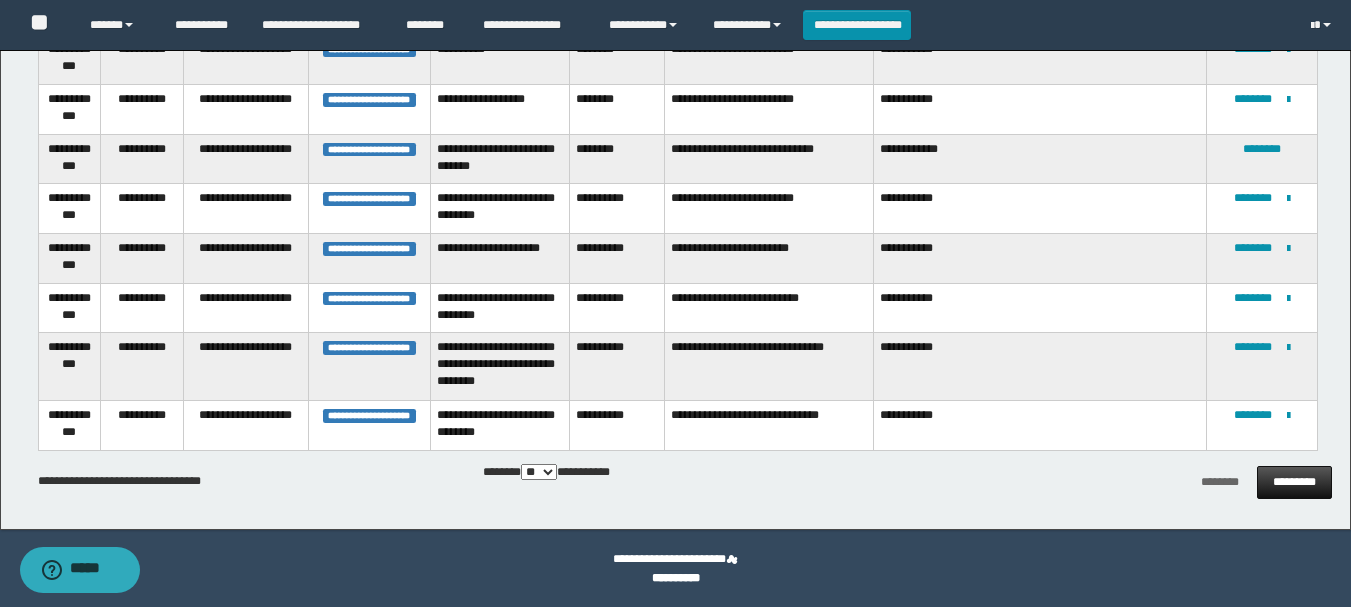 click on "*********" at bounding box center [1294, 482] 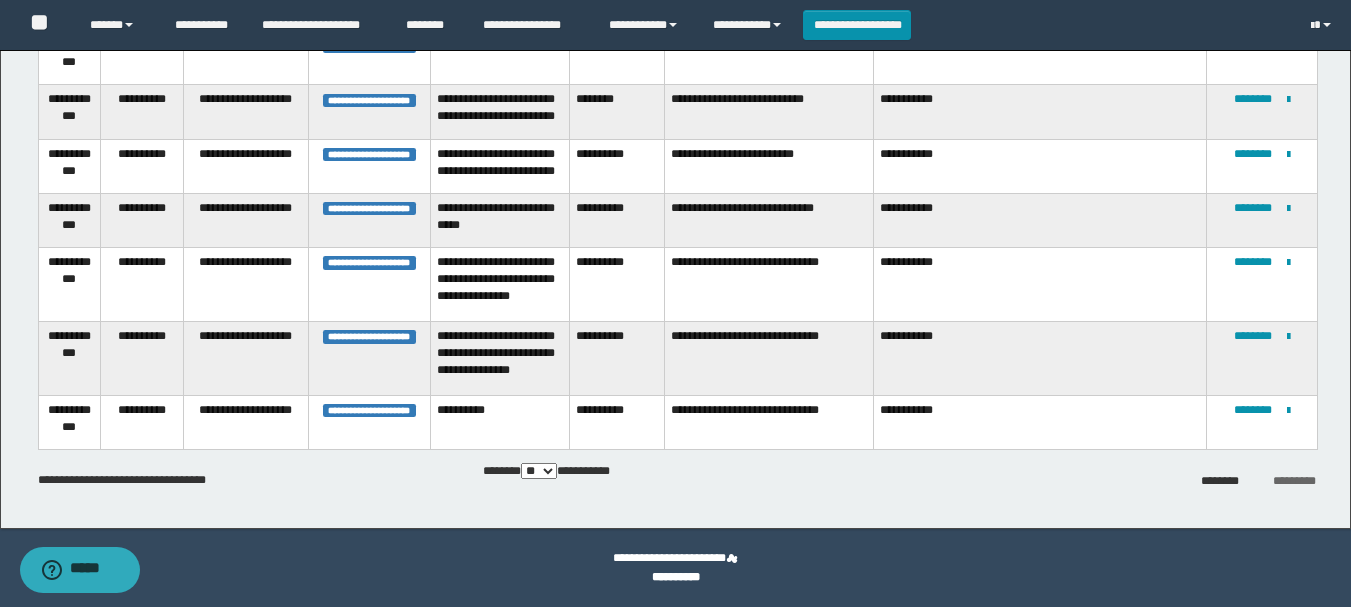 scroll, scrollTop: 1117, scrollLeft: 0, axis: vertical 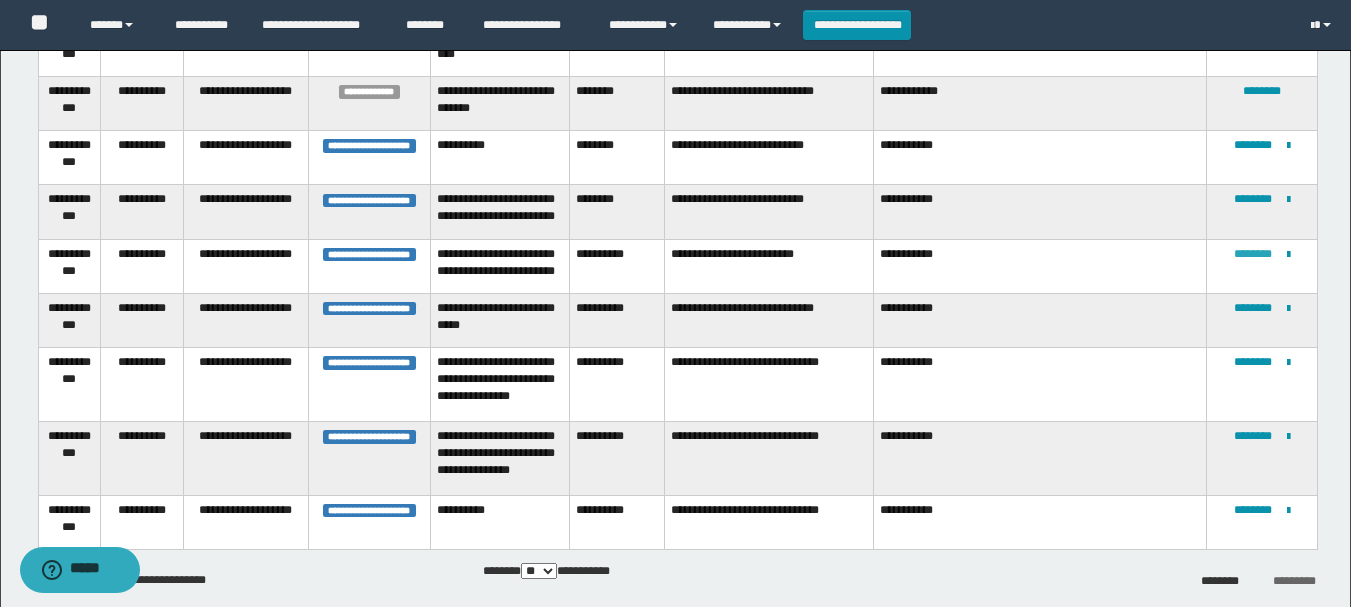 click on "********" at bounding box center [1253, 254] 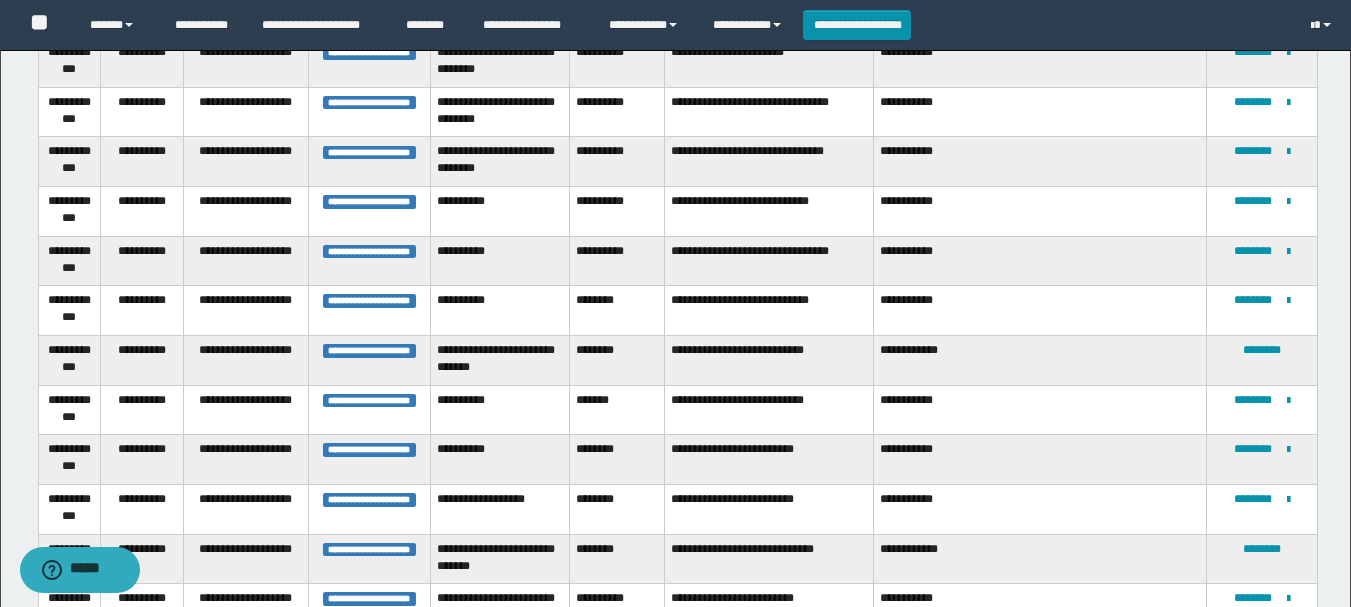scroll, scrollTop: 1777, scrollLeft: 0, axis: vertical 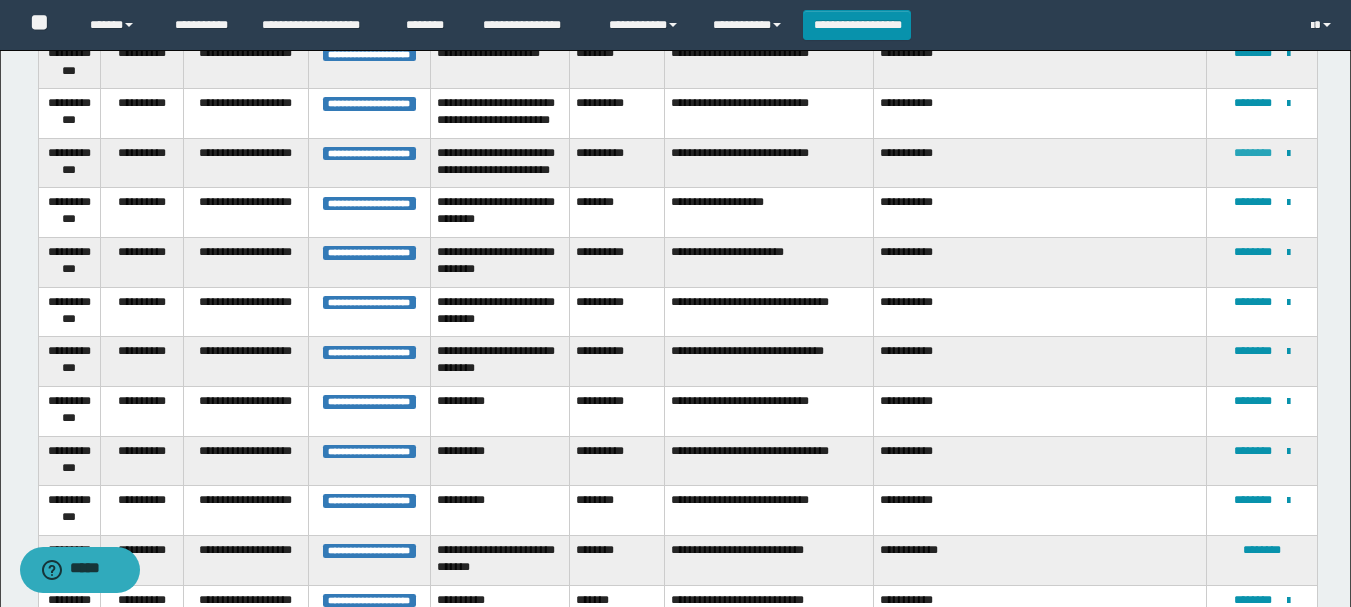 click on "********" at bounding box center (1253, 153) 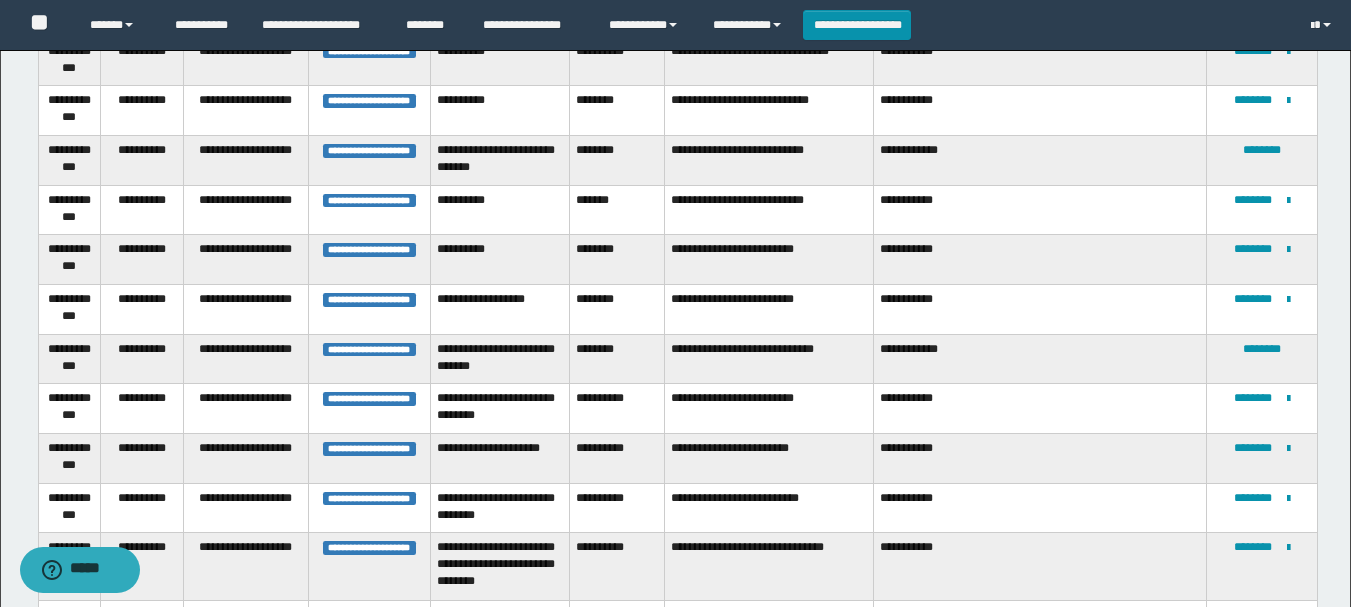 scroll, scrollTop: 2377, scrollLeft: 0, axis: vertical 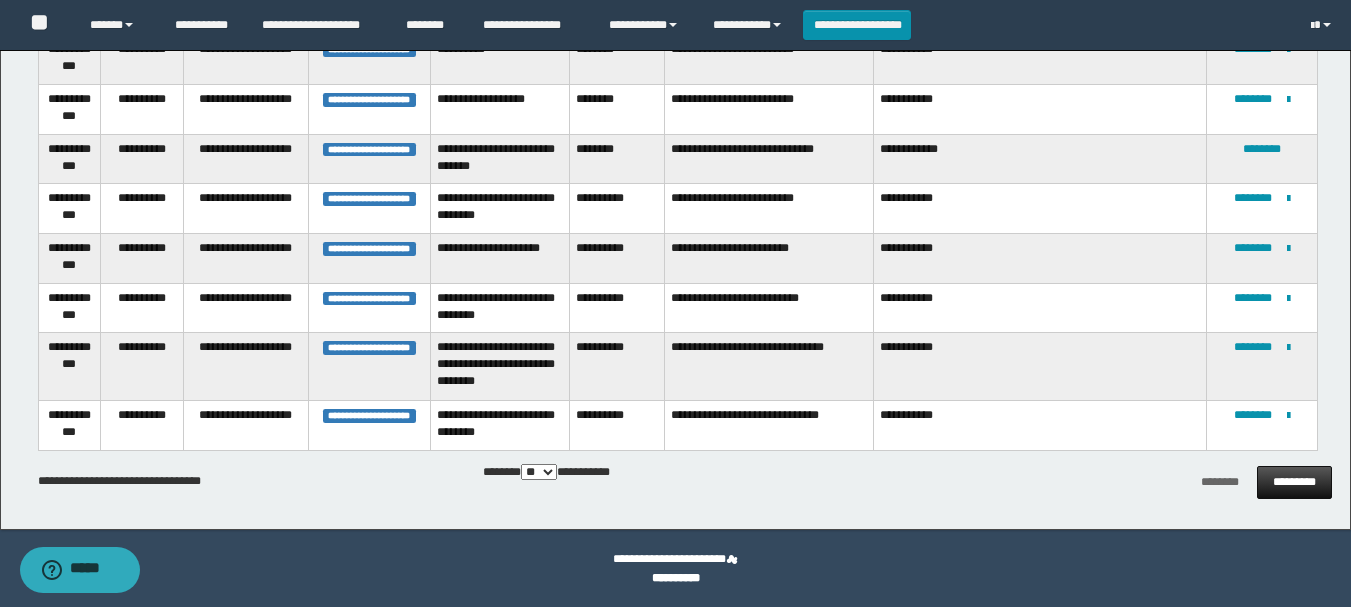 click on "*********" at bounding box center (1294, 482) 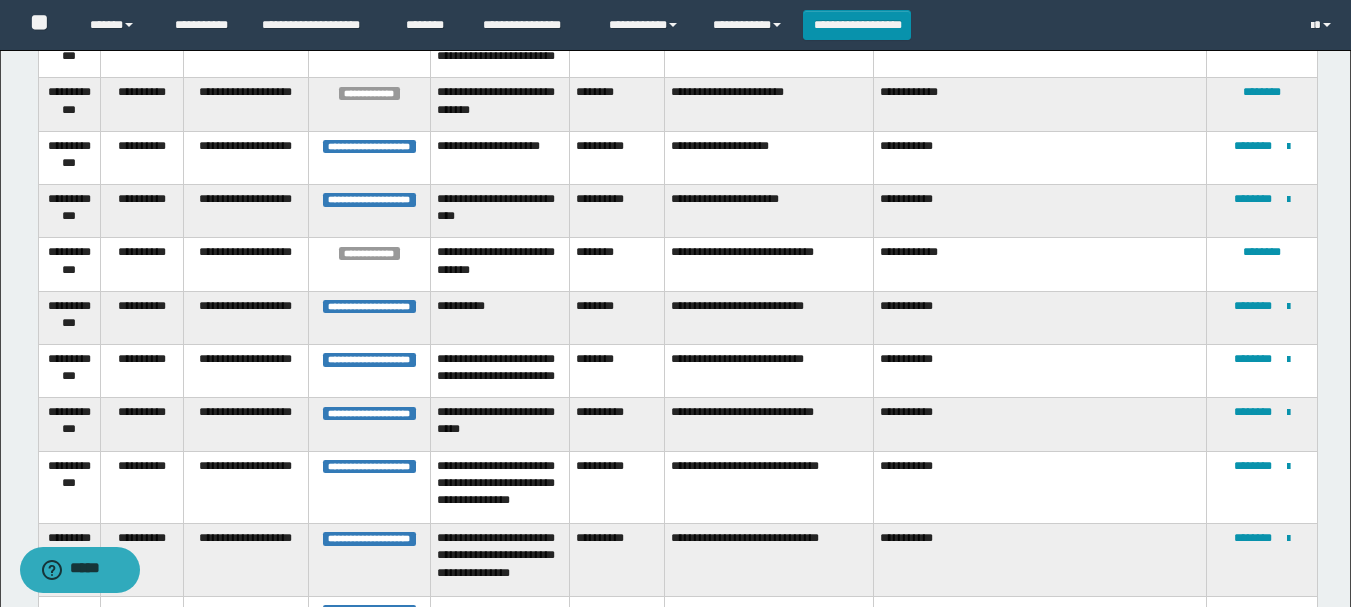 scroll, scrollTop: 1088, scrollLeft: 0, axis: vertical 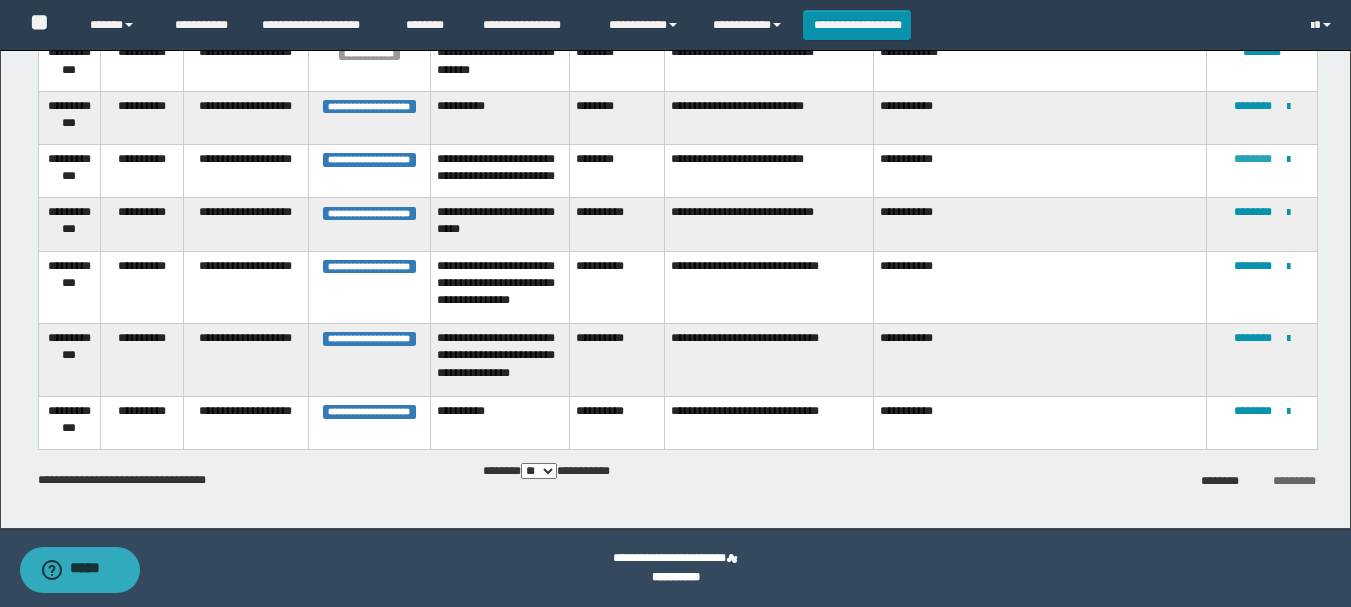 click on "********" at bounding box center [1253, 159] 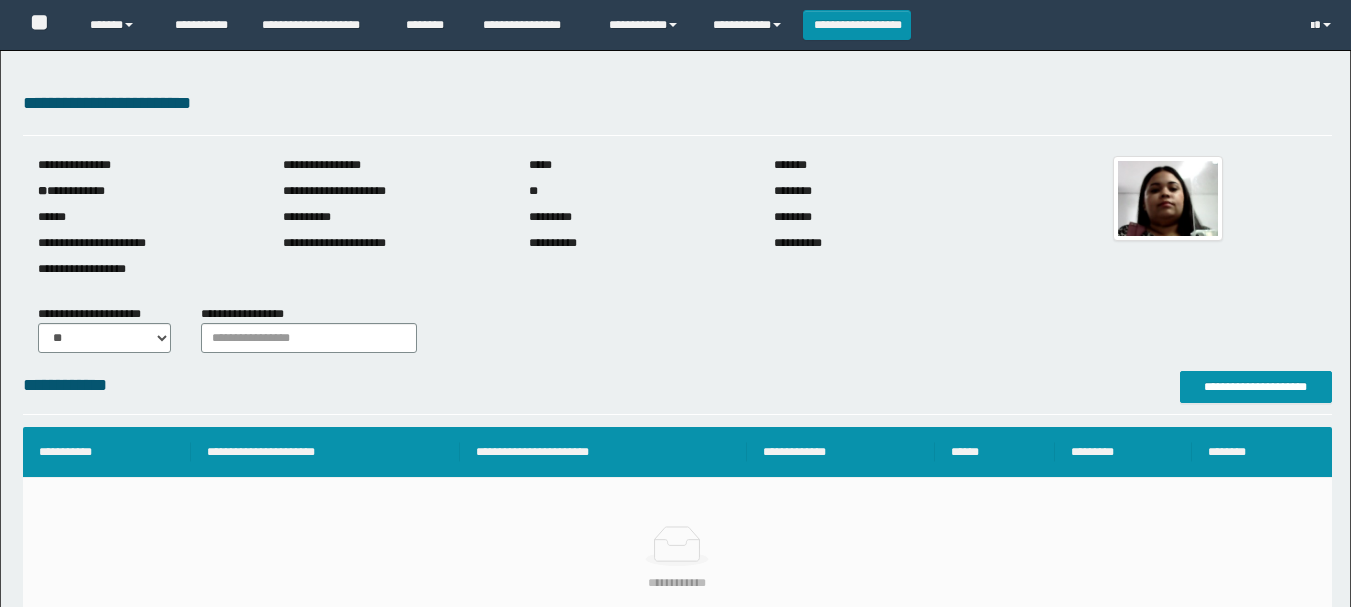 scroll, scrollTop: 0, scrollLeft: 0, axis: both 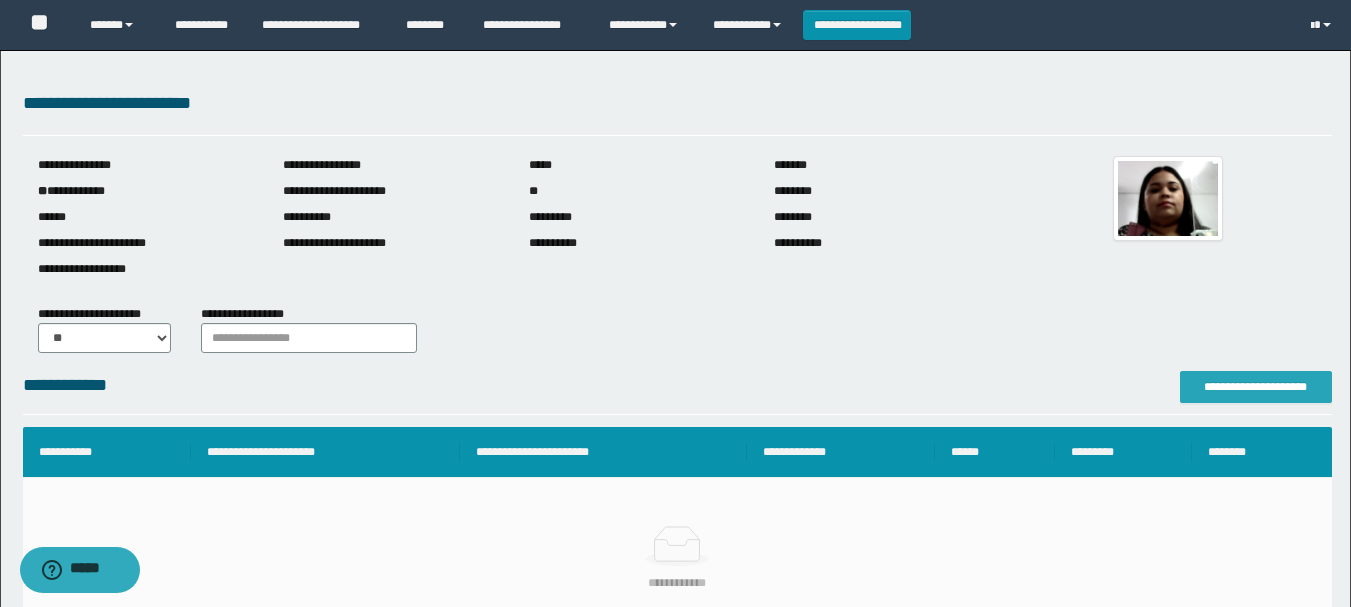 click on "**********" at bounding box center (1256, 387) 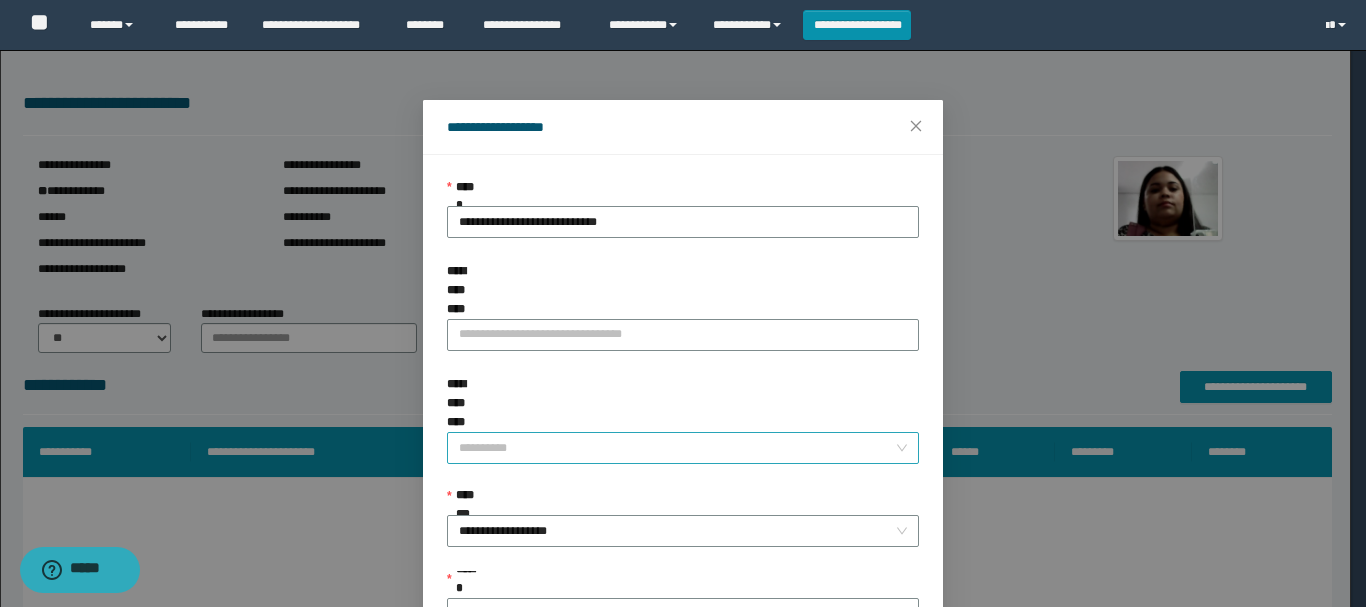 click on "**********" at bounding box center (677, 448) 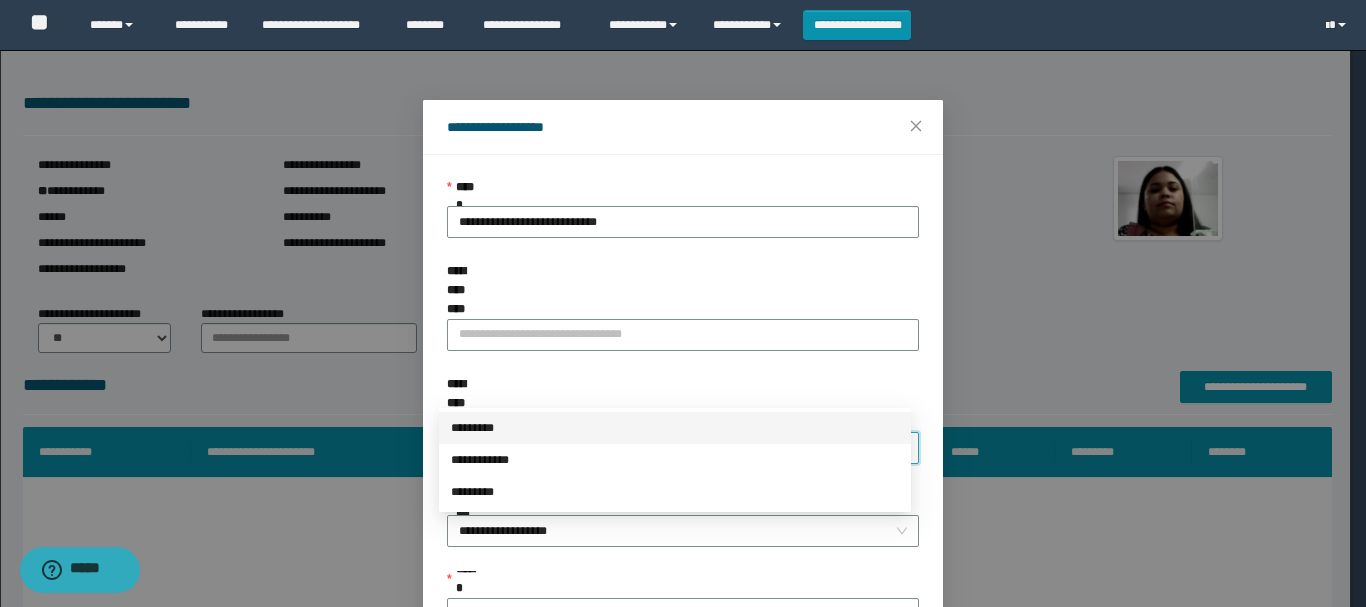click on "*********" at bounding box center [675, 428] 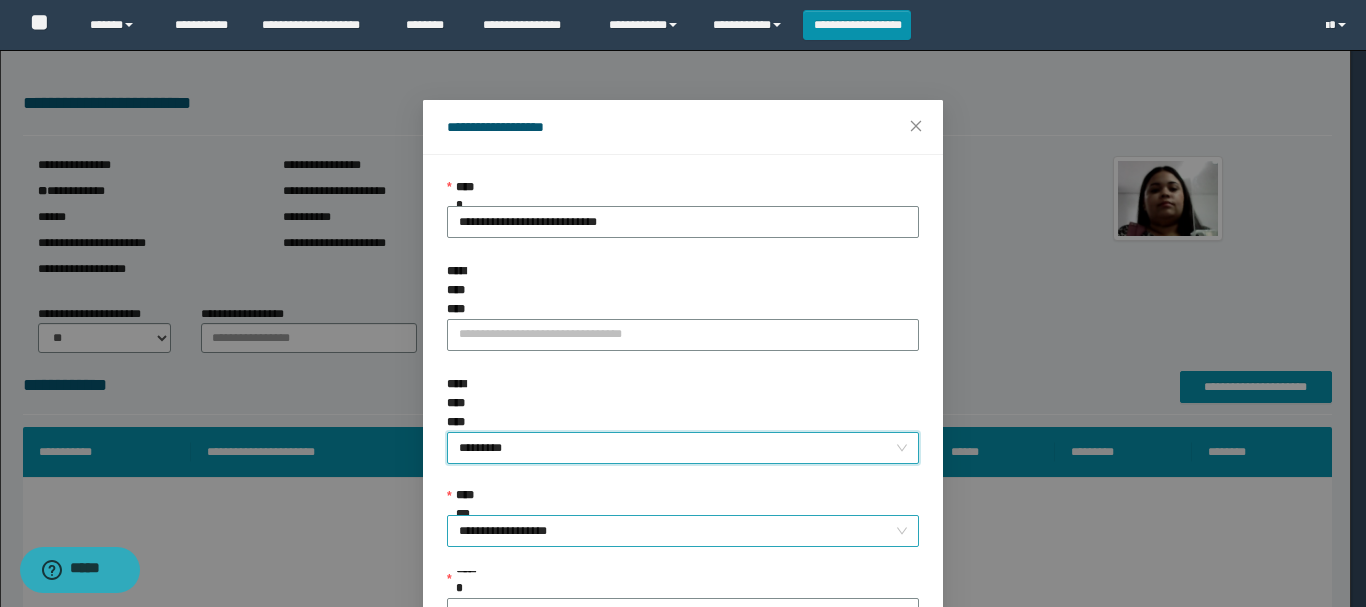 click on "**********" at bounding box center (683, 531) 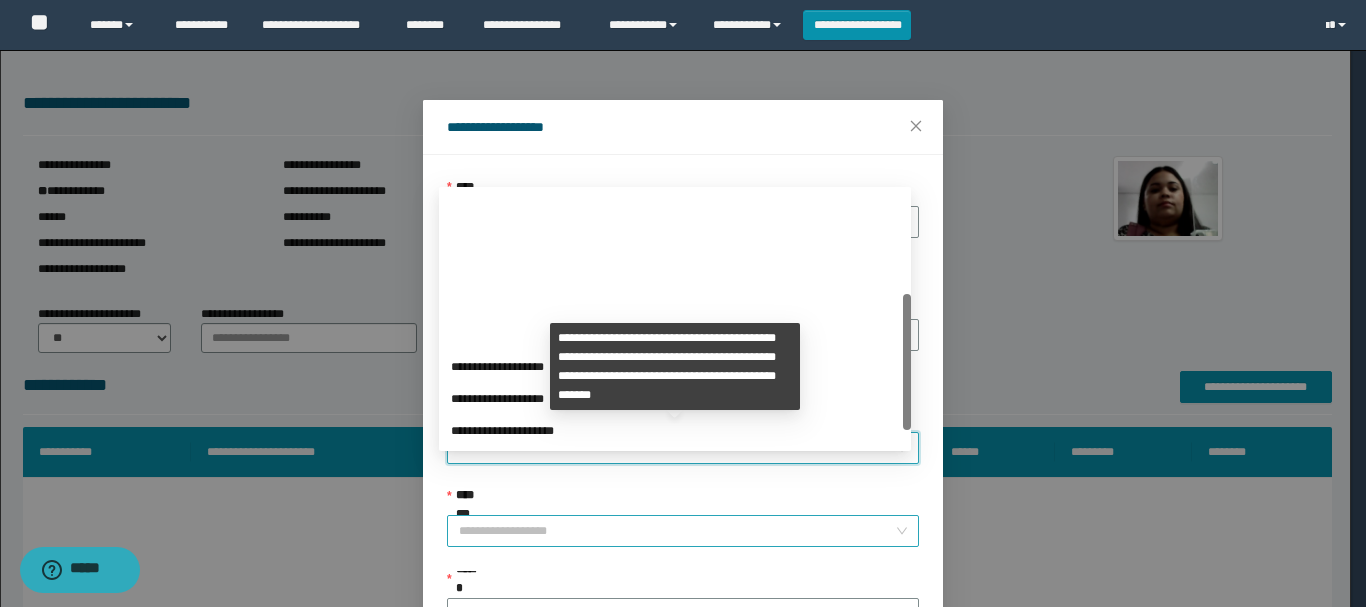 scroll, scrollTop: 192, scrollLeft: 0, axis: vertical 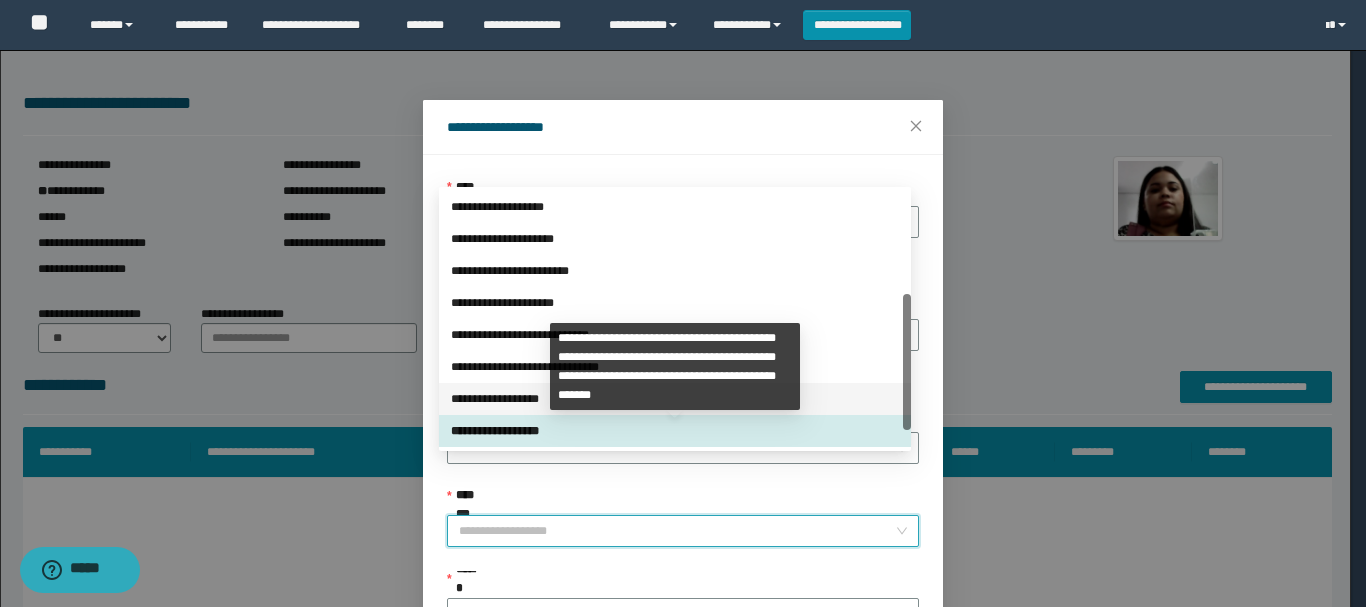 click on "**********" at bounding box center [675, 399] 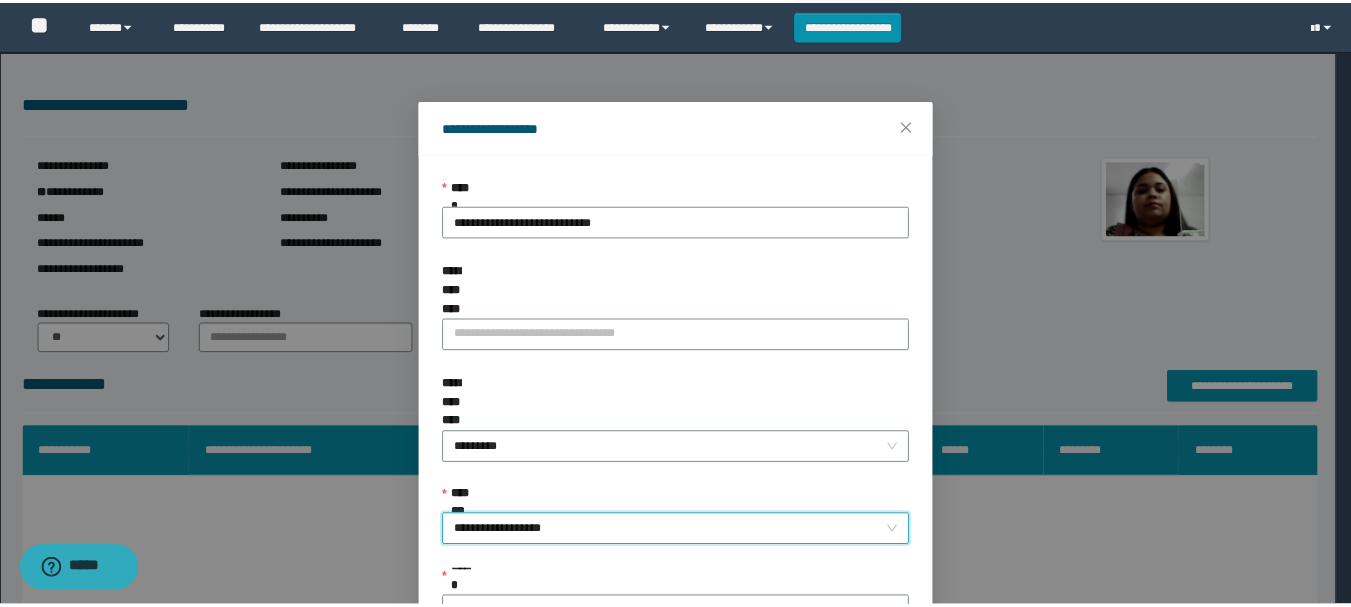 scroll, scrollTop: 145, scrollLeft: 0, axis: vertical 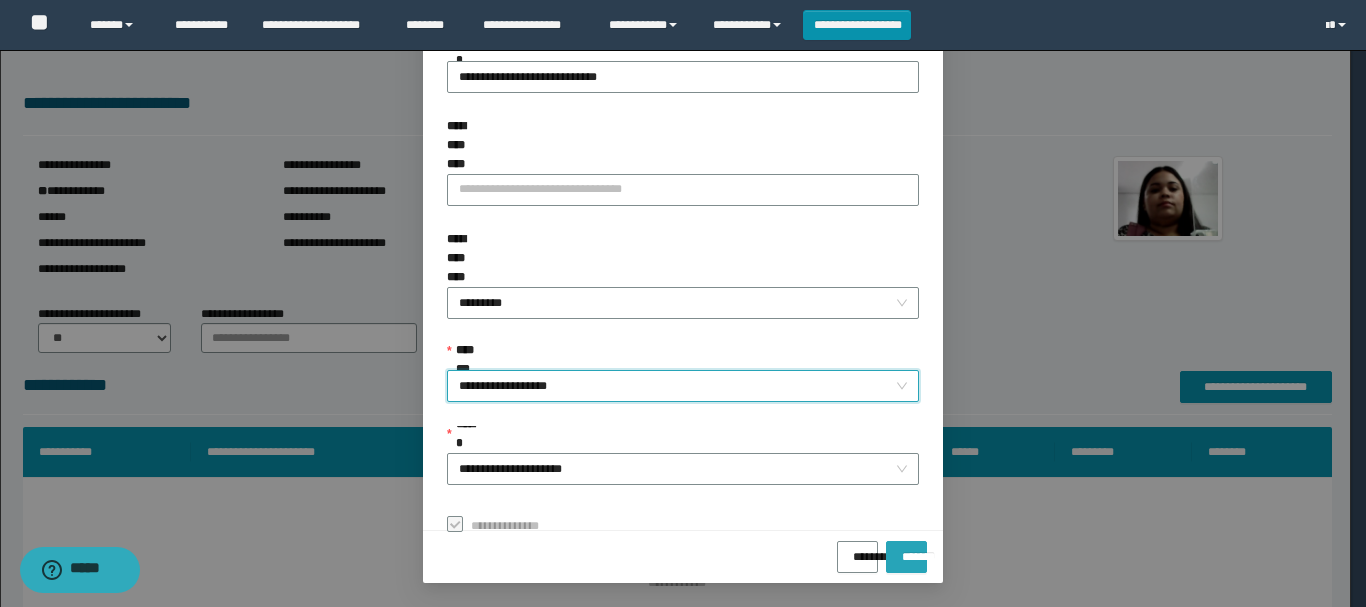 click on "*******" at bounding box center [906, 550] 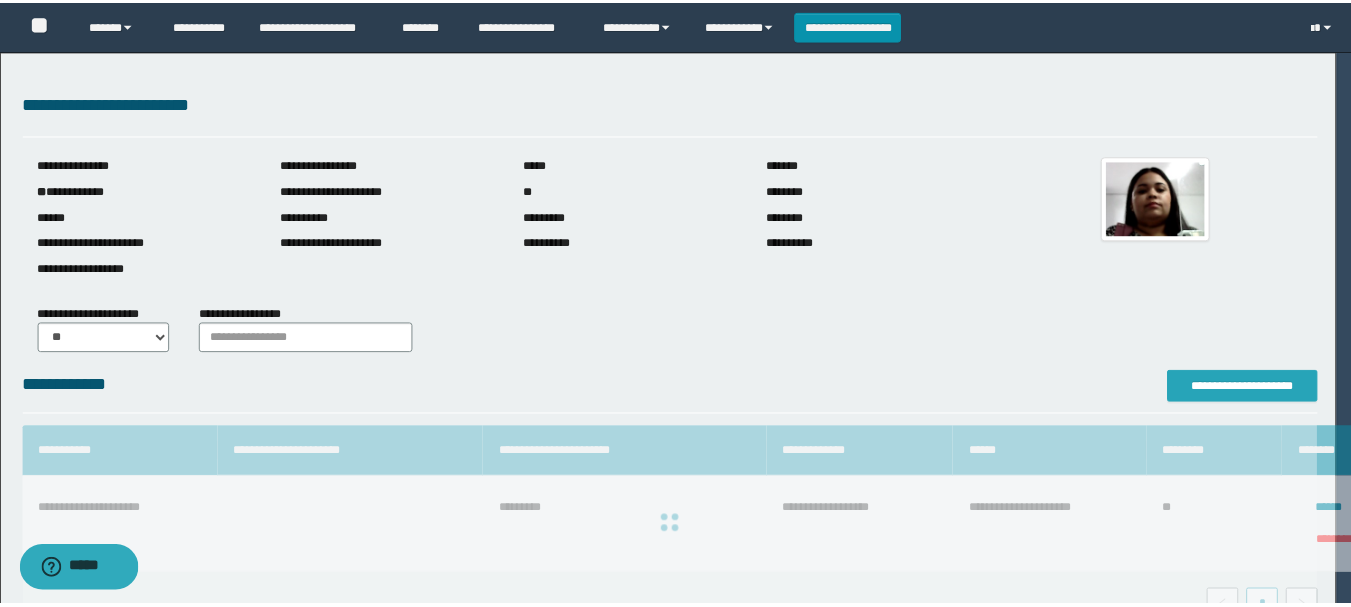 scroll, scrollTop: 0, scrollLeft: 0, axis: both 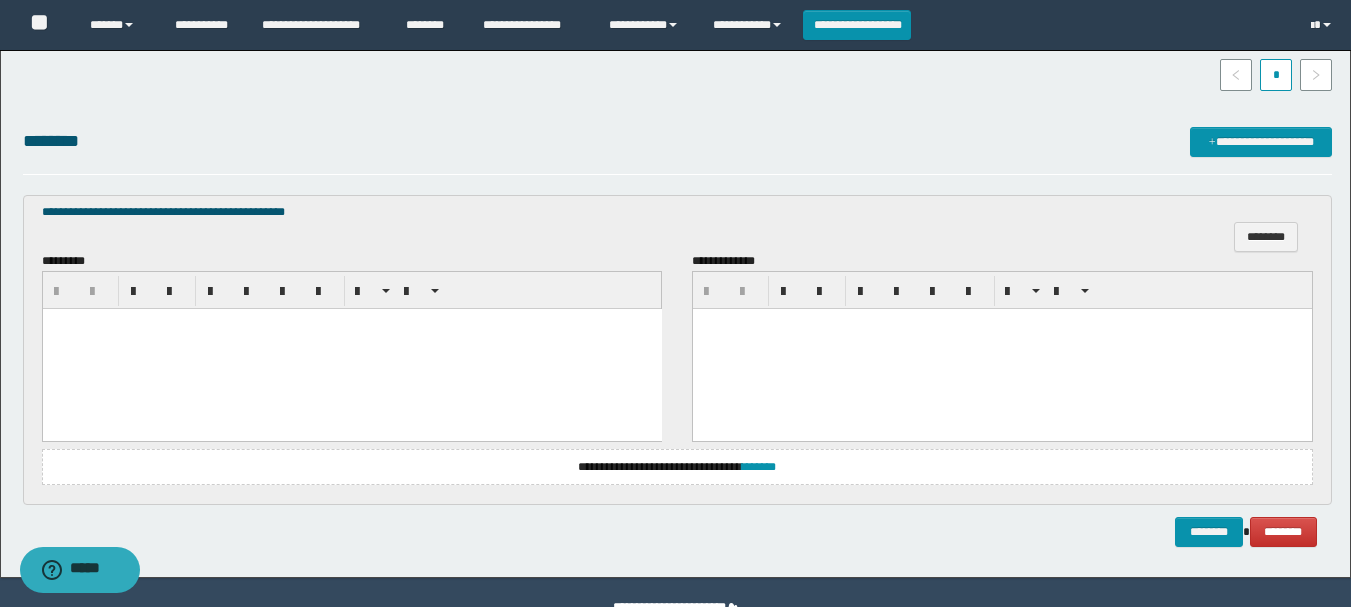 click at bounding box center (351, 323) 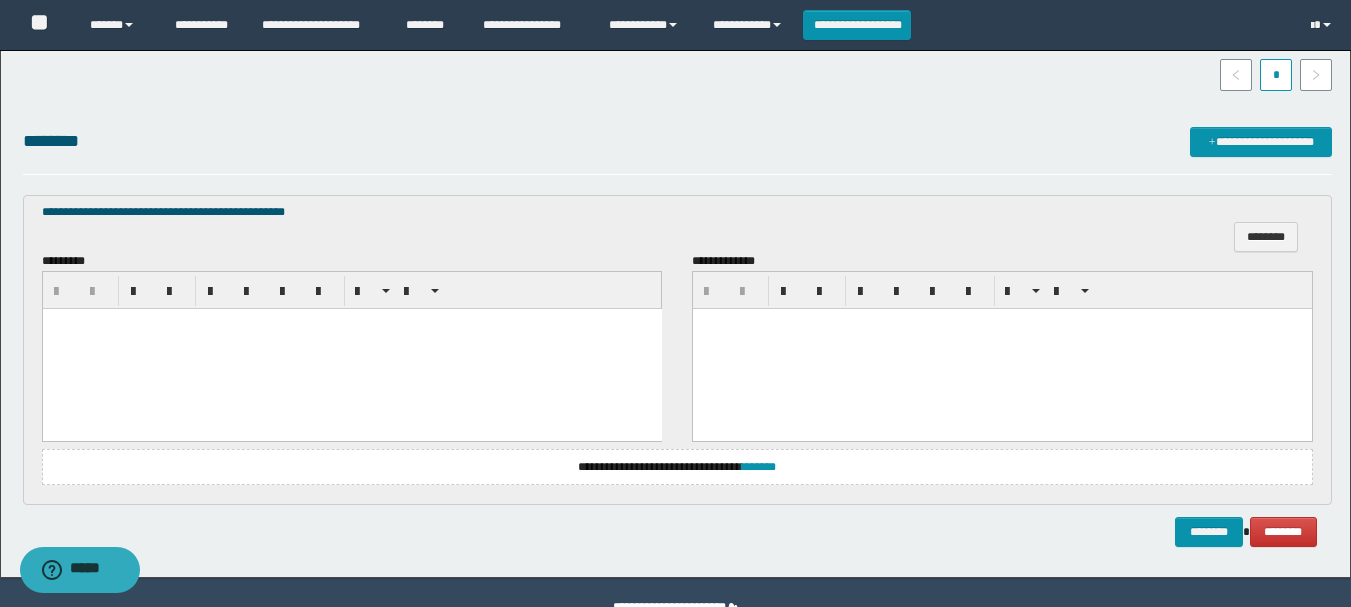 type 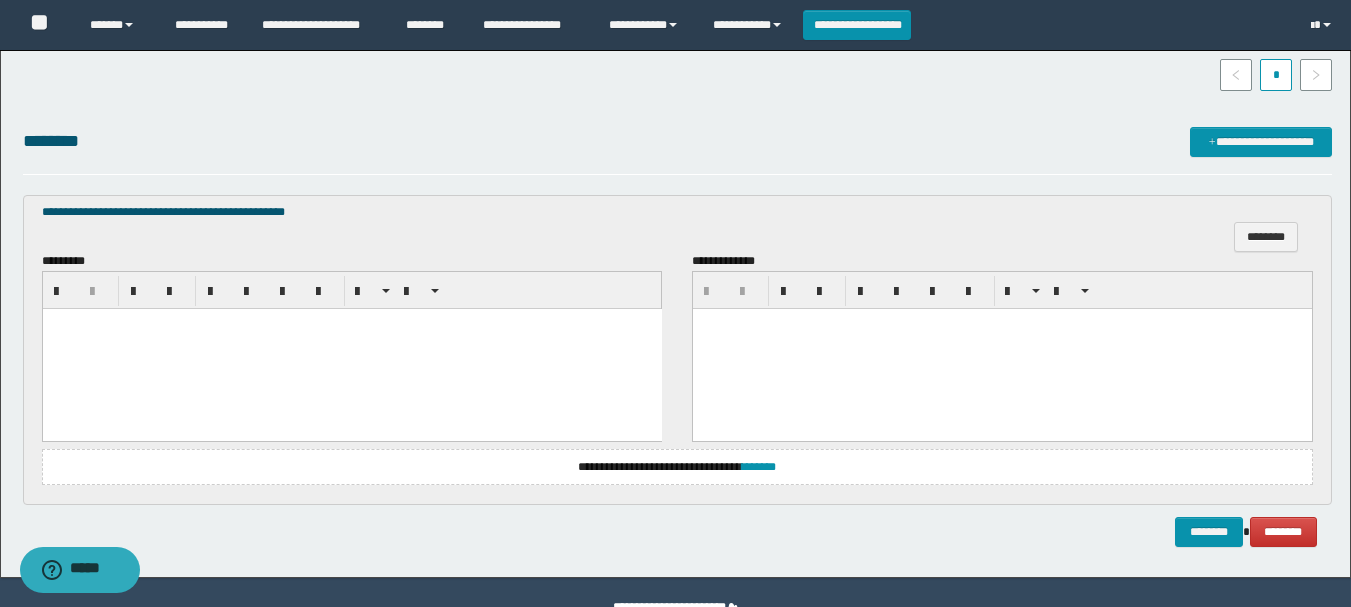 scroll, scrollTop: 0, scrollLeft: 0, axis: both 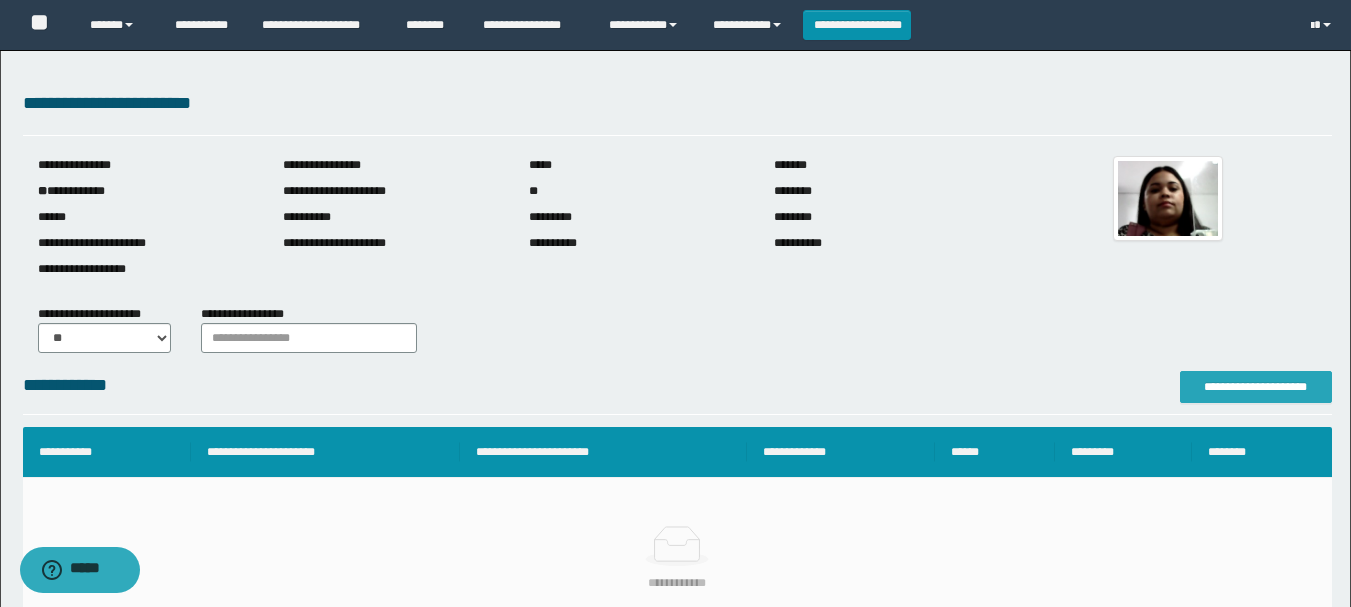 click on "**********" at bounding box center [1256, 387] 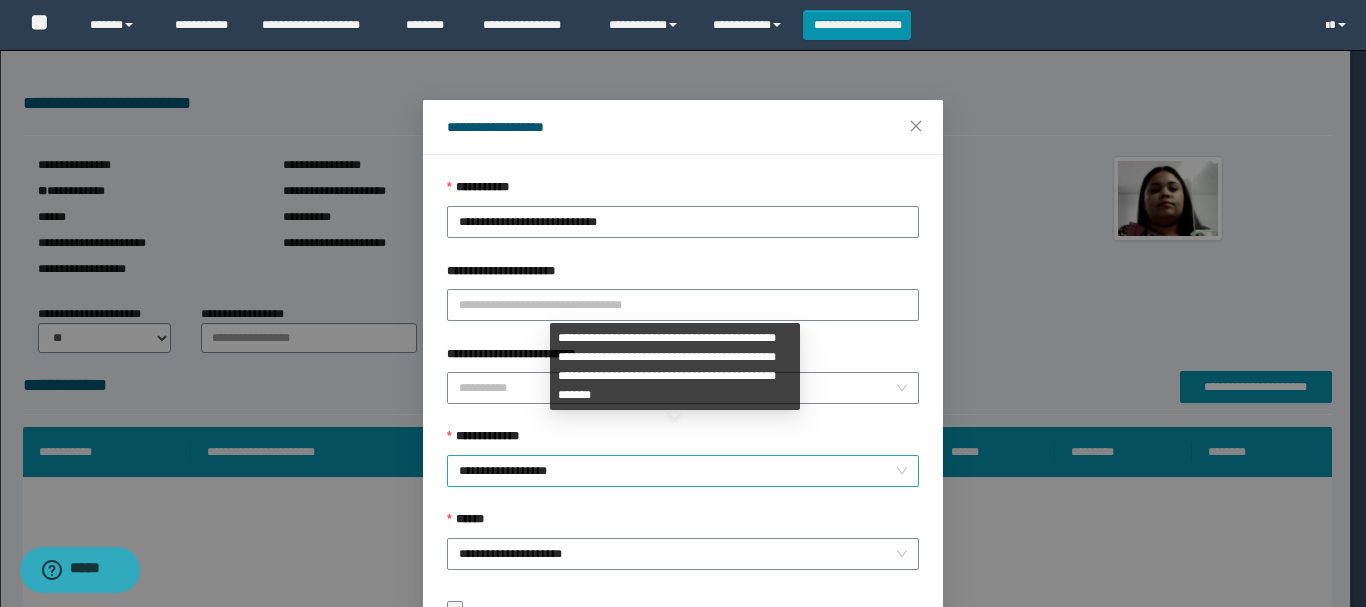 click on "**********" at bounding box center (683, 471) 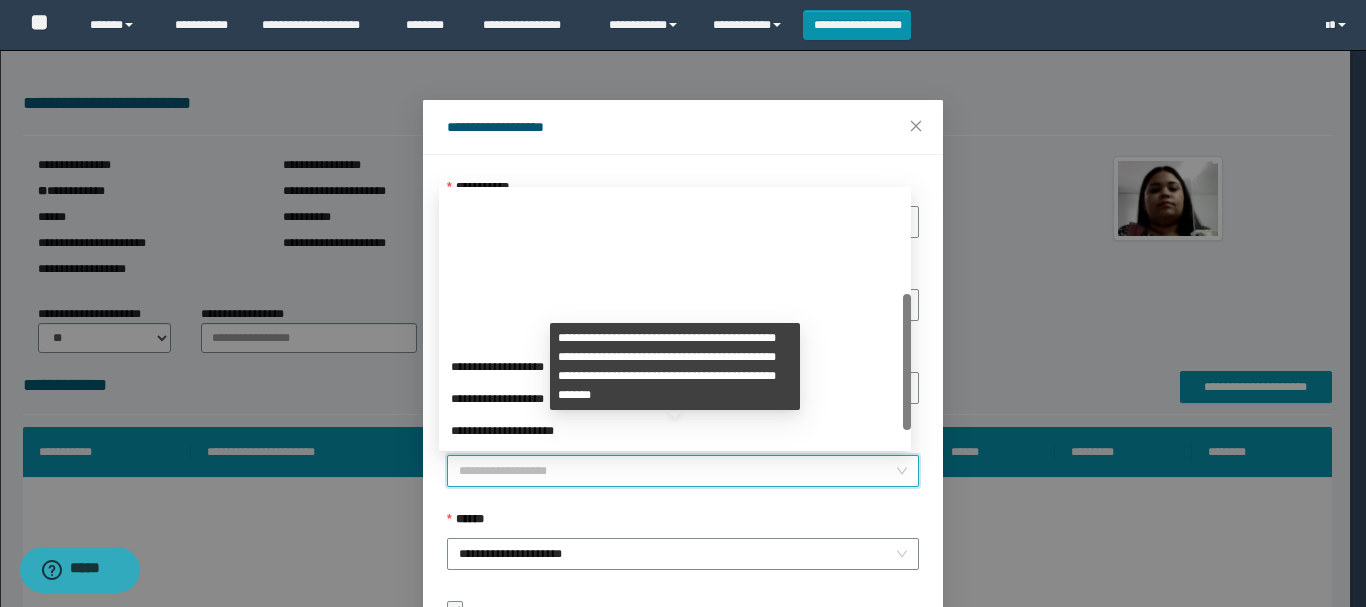 scroll, scrollTop: 192, scrollLeft: 0, axis: vertical 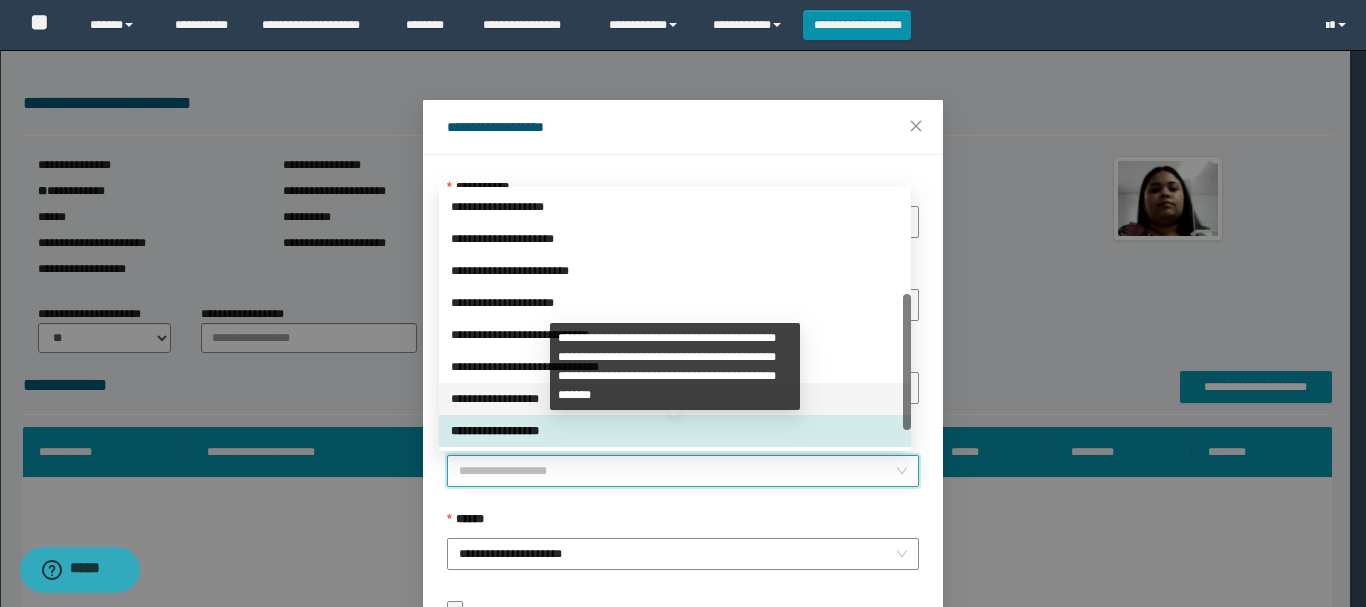 click on "**********" at bounding box center [675, 399] 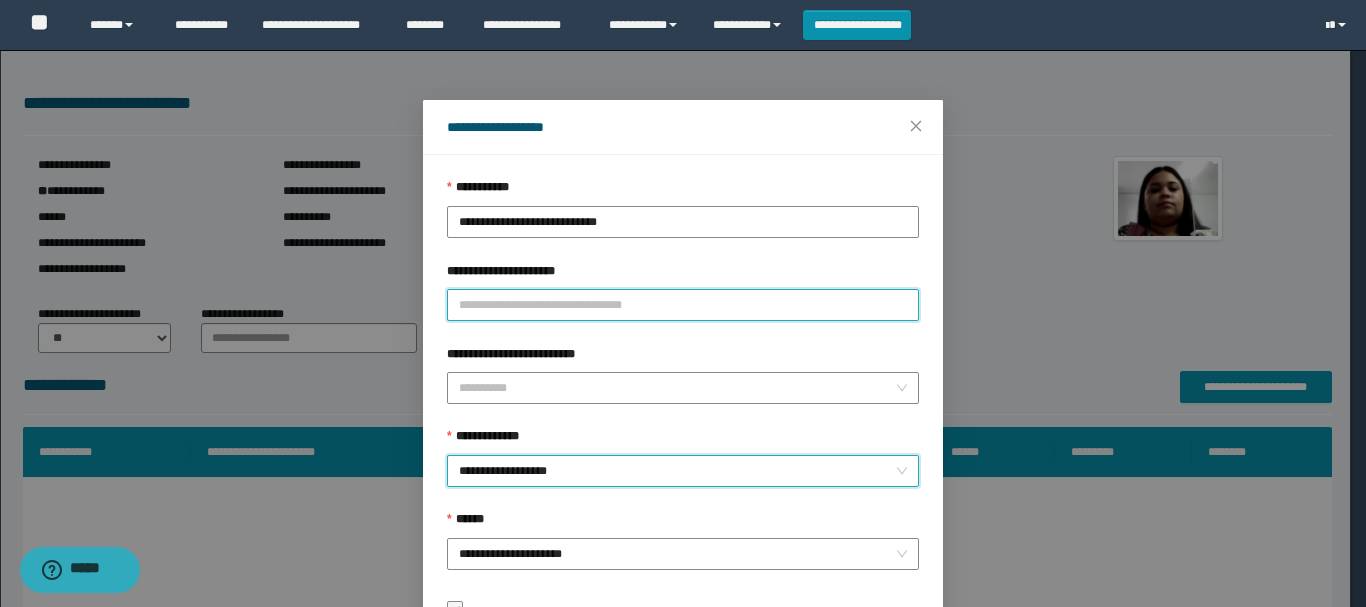 click on "**********" at bounding box center [683, 305] 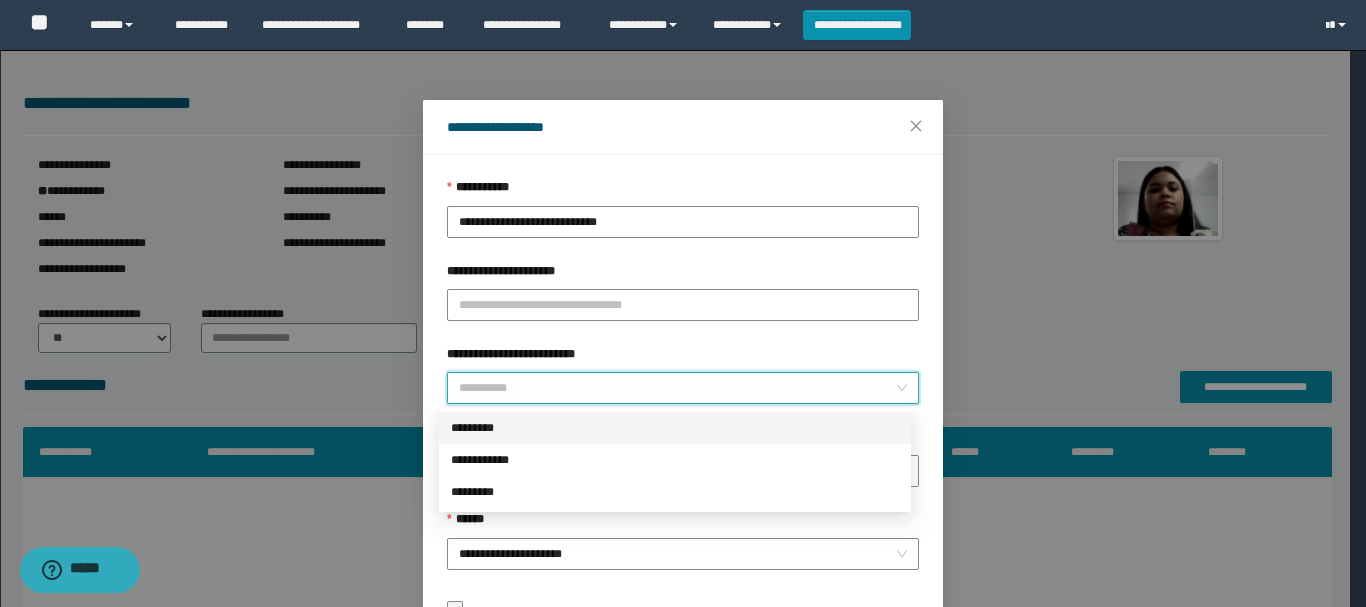 click on "**********" at bounding box center [677, 388] 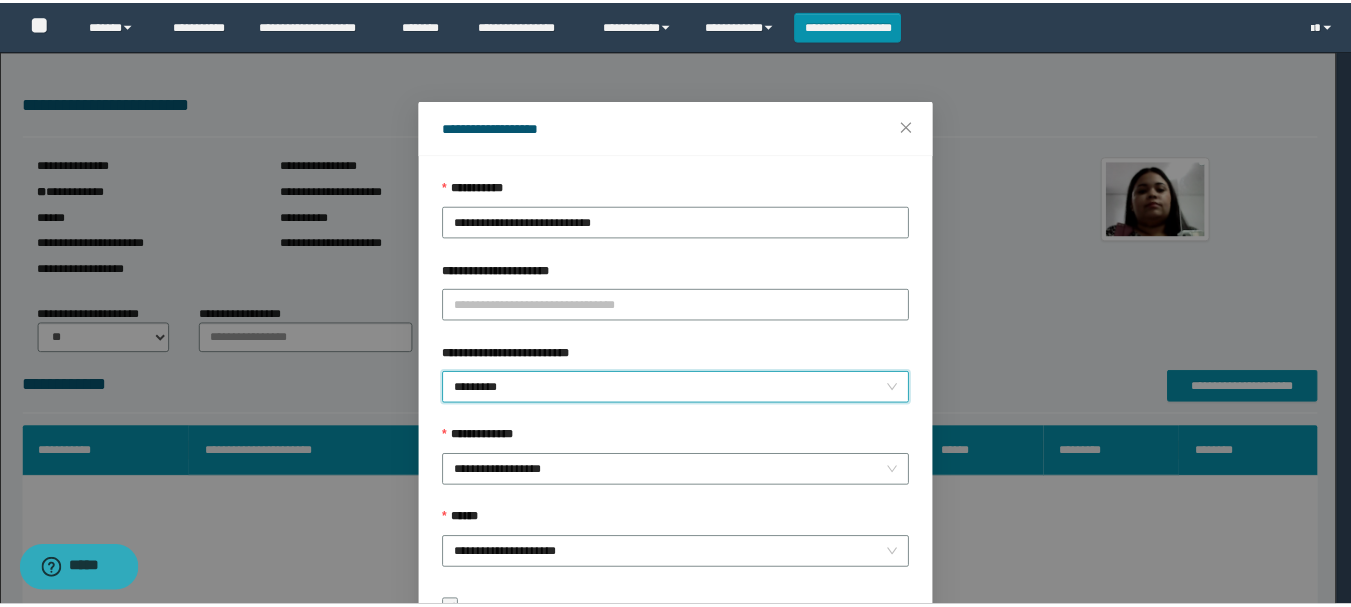 scroll, scrollTop: 145, scrollLeft: 0, axis: vertical 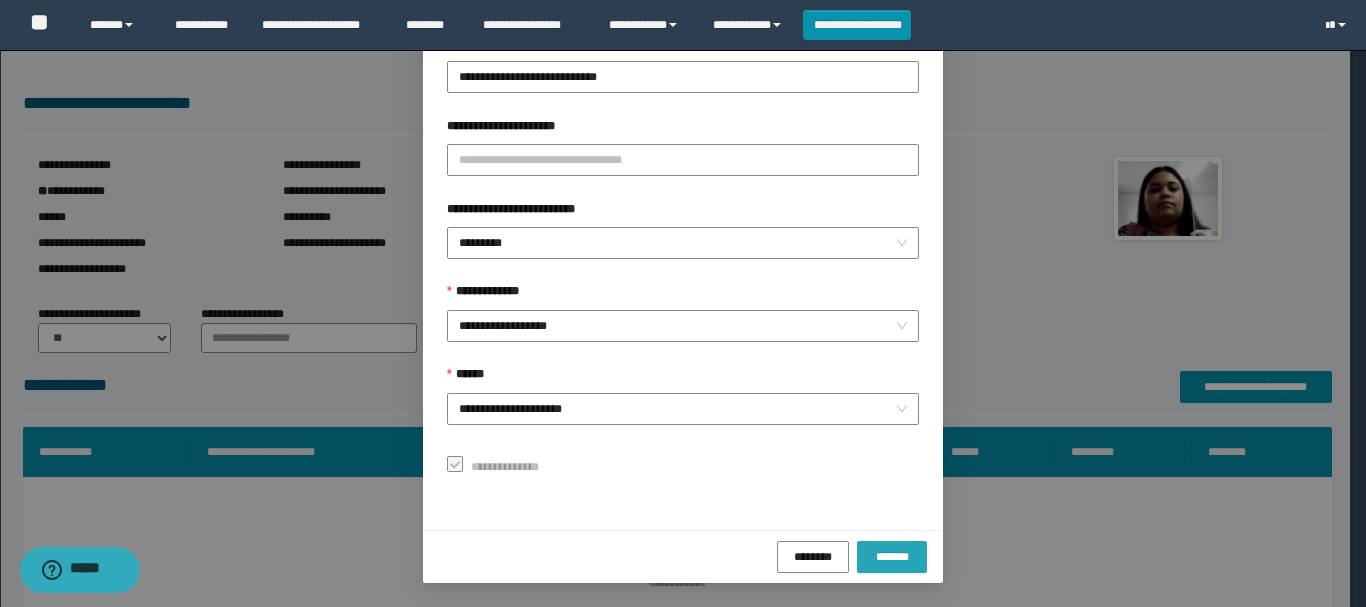 click on "*******" at bounding box center [892, 556] 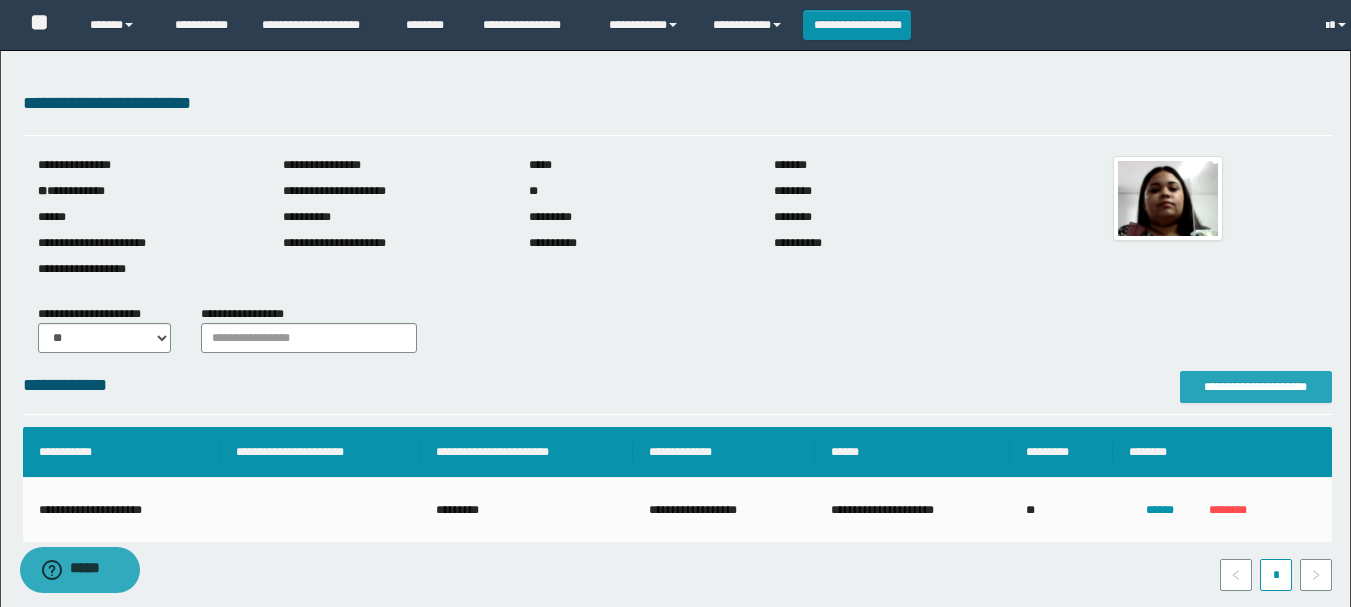 scroll, scrollTop: 0, scrollLeft: 0, axis: both 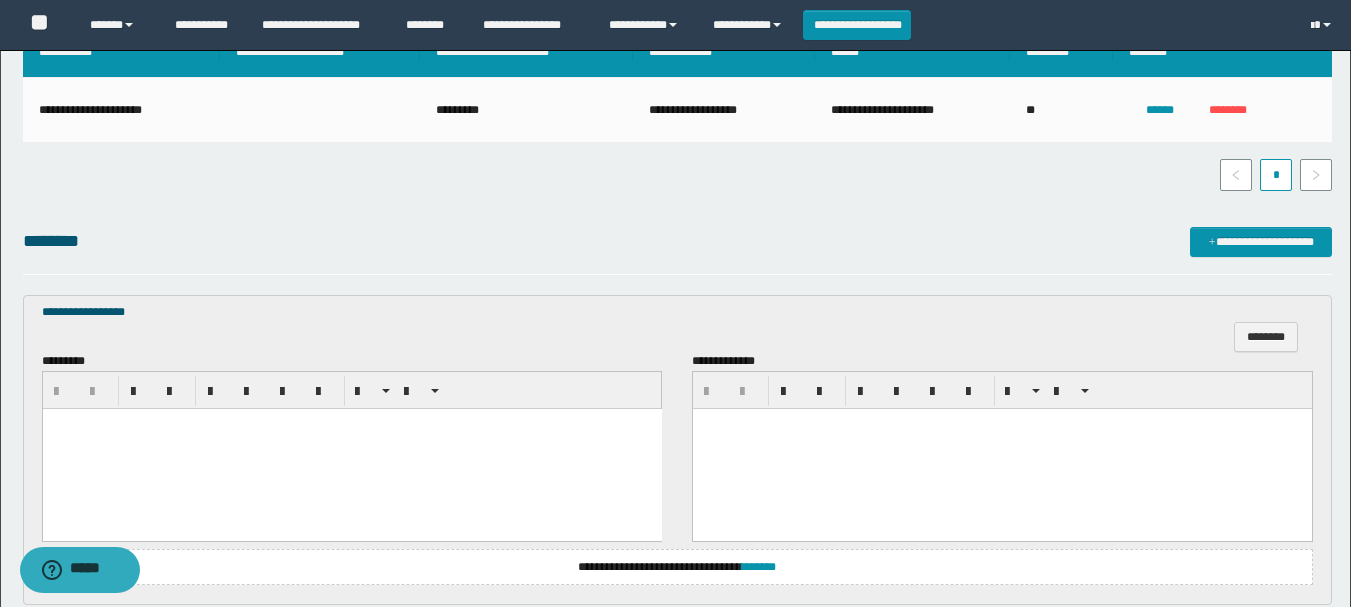 click at bounding box center (351, 448) 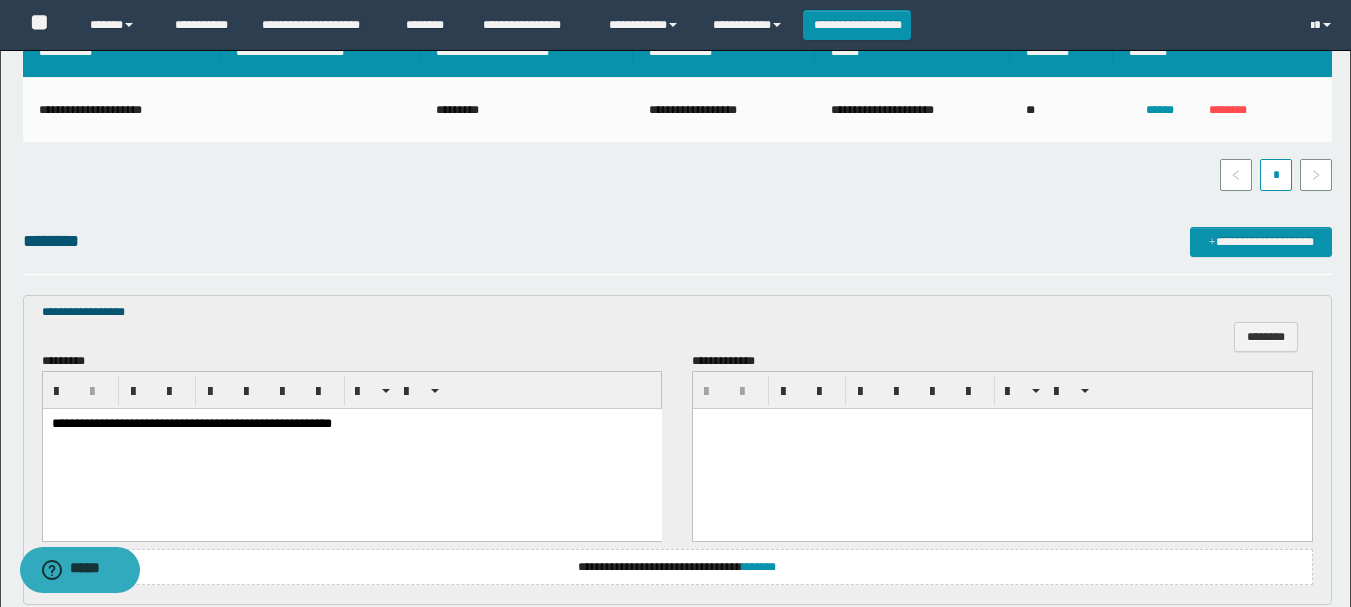 scroll, scrollTop: 500, scrollLeft: 0, axis: vertical 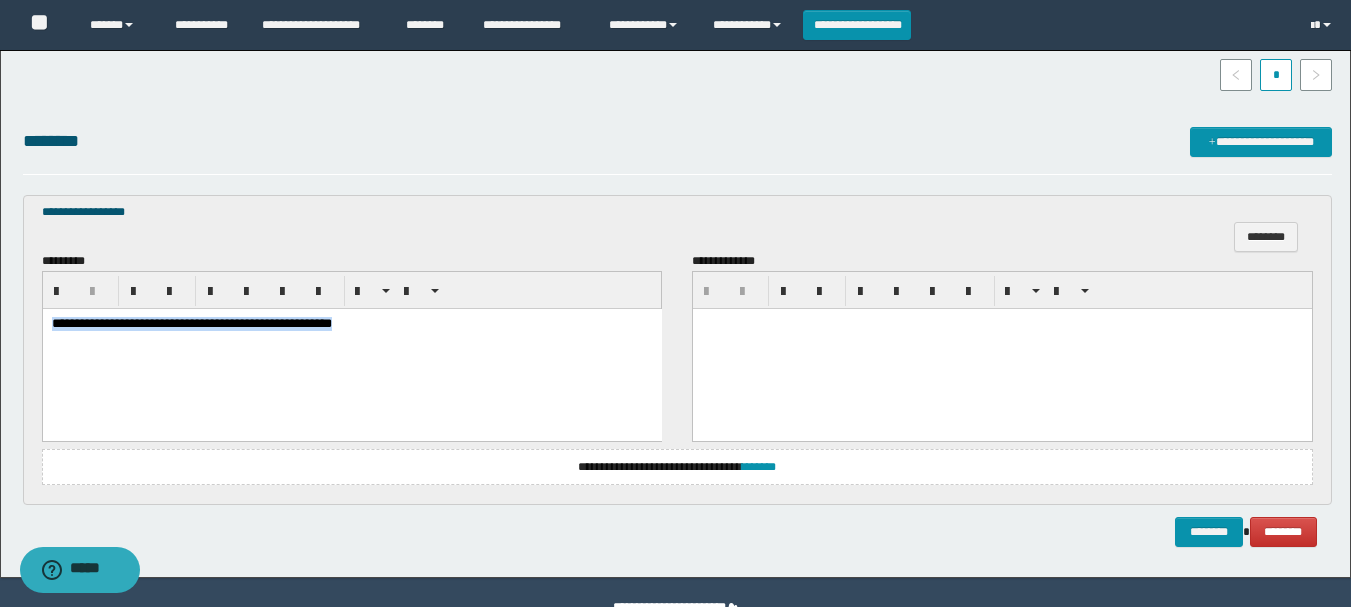 drag, startPoint x: 53, startPoint y: 326, endPoint x: 364, endPoint y: 325, distance: 311.00162 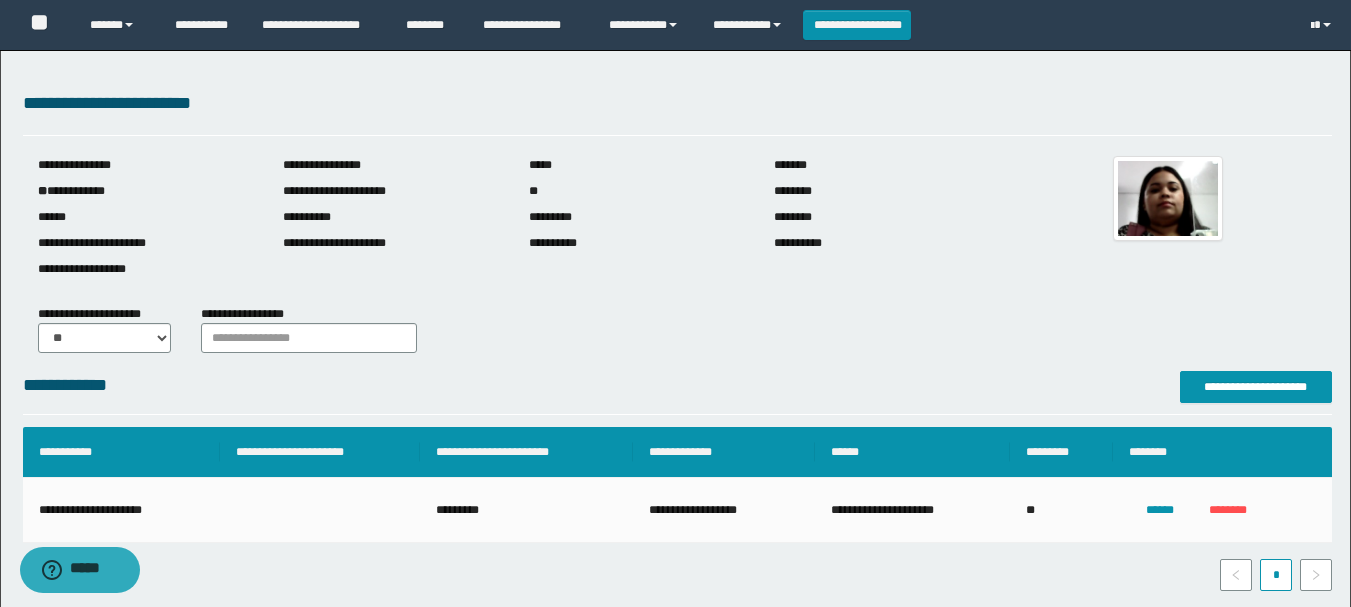 scroll, scrollTop: 549, scrollLeft: 0, axis: vertical 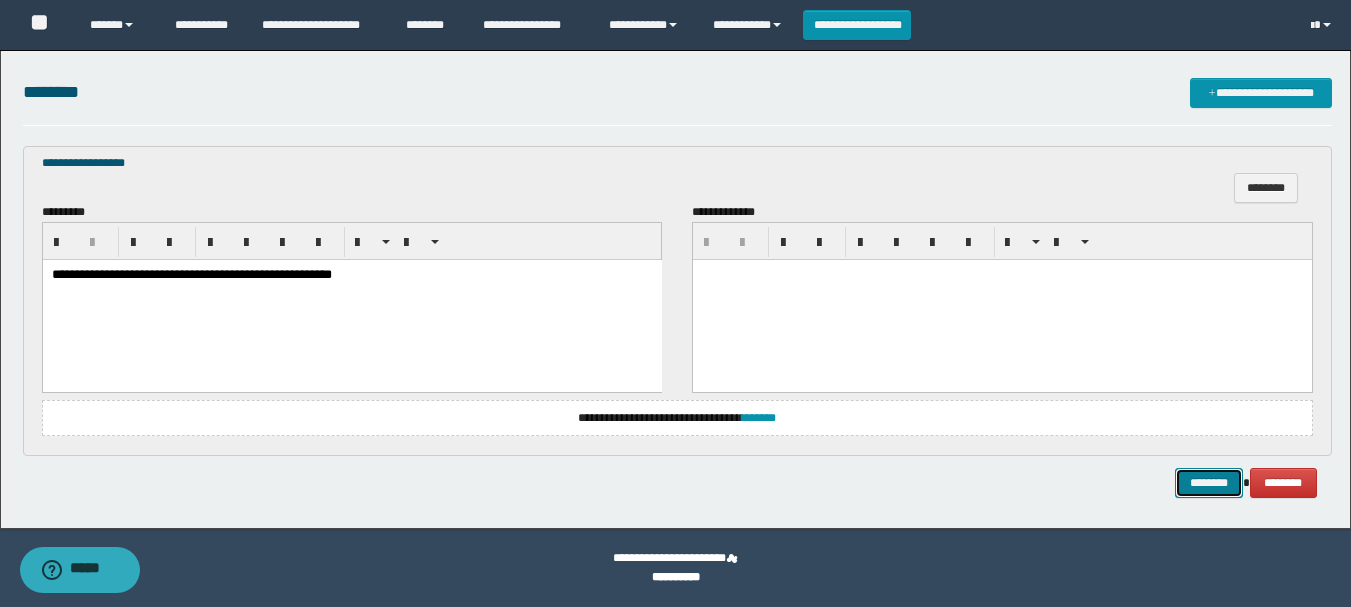 click on "********" at bounding box center (1209, 483) 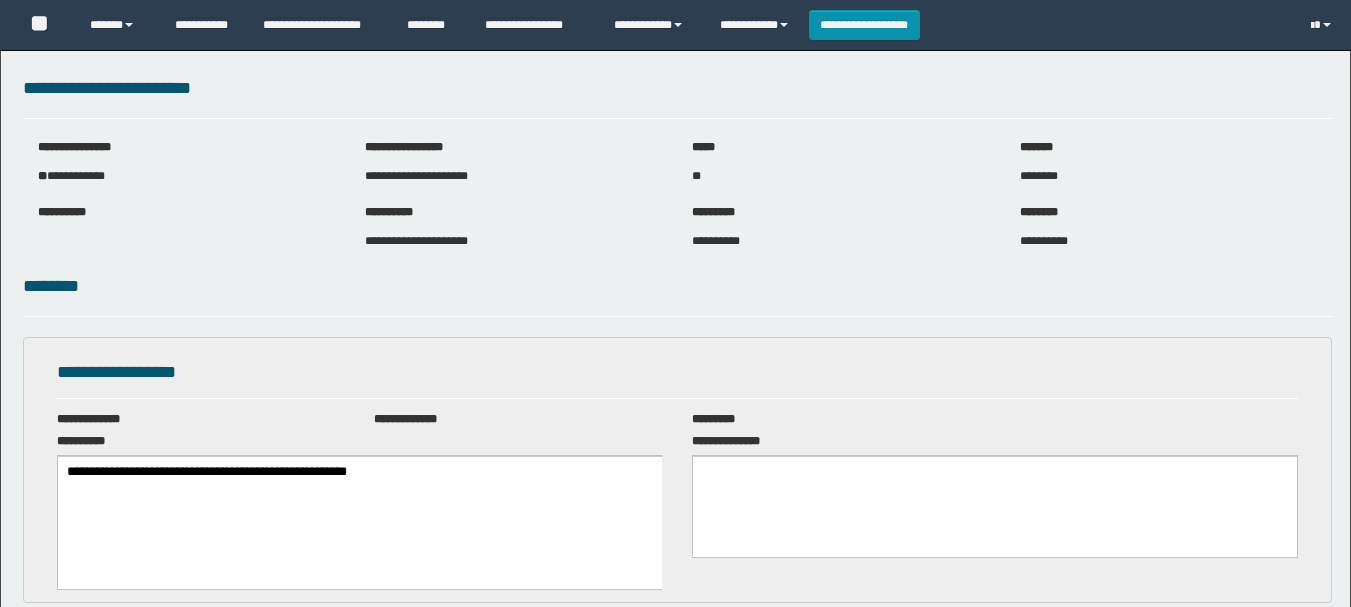 scroll, scrollTop: 0, scrollLeft: 0, axis: both 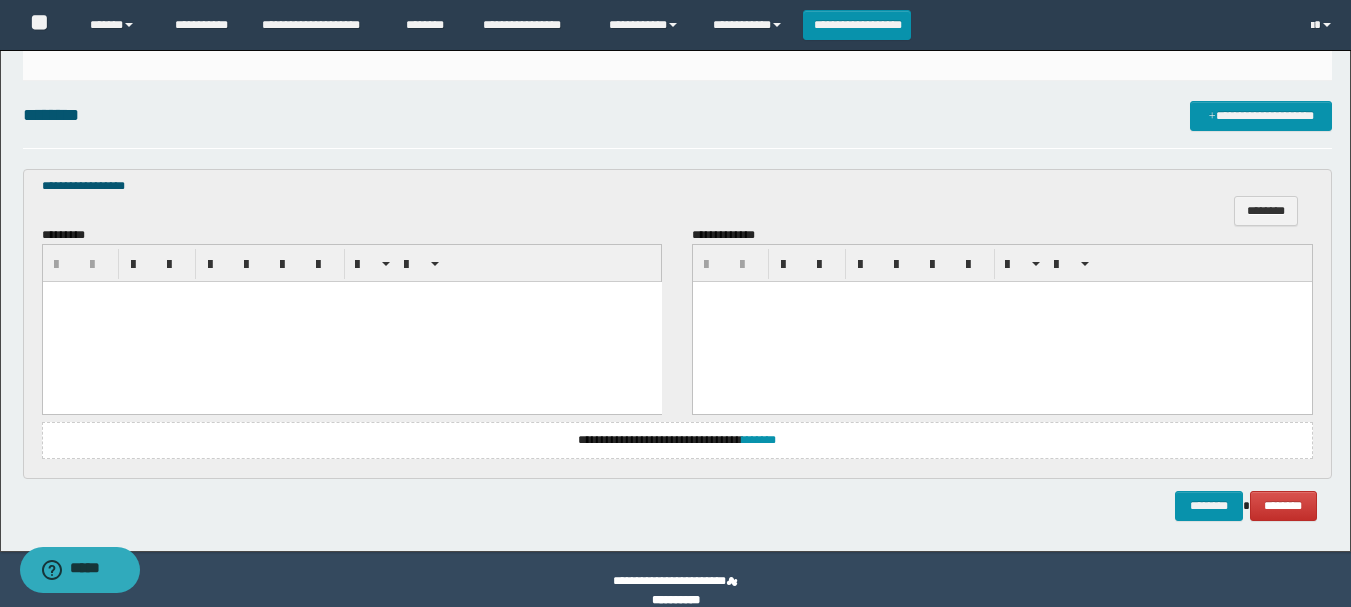 click at bounding box center (351, 322) 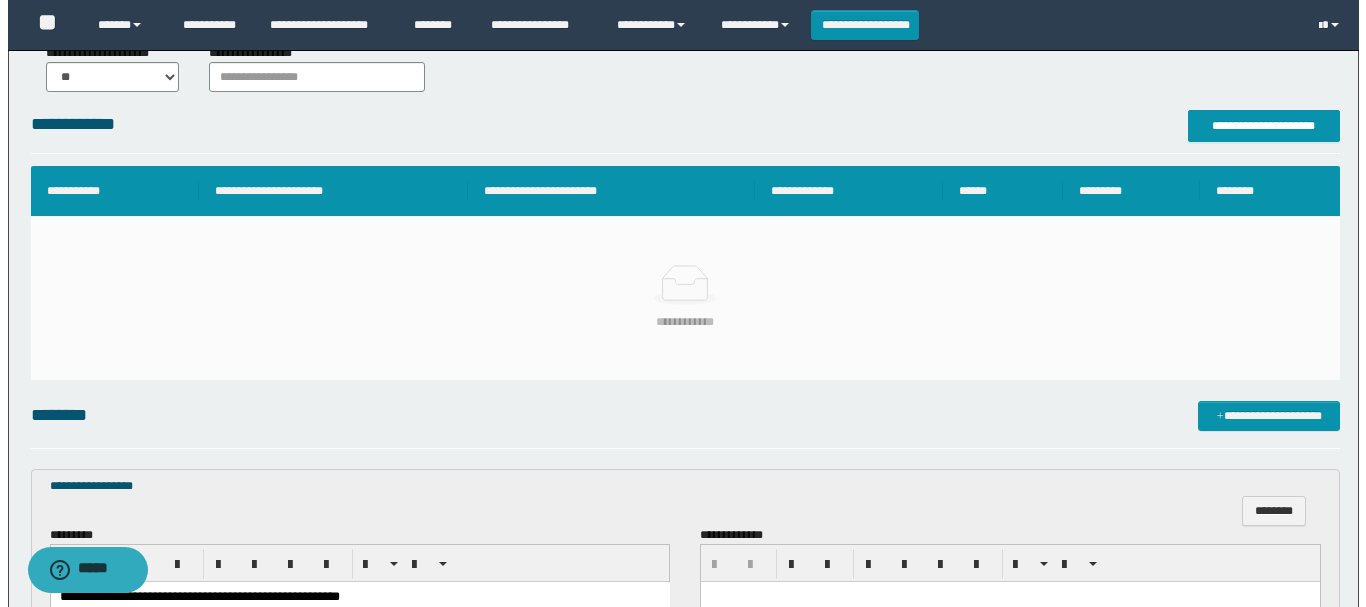 scroll, scrollTop: 161, scrollLeft: 0, axis: vertical 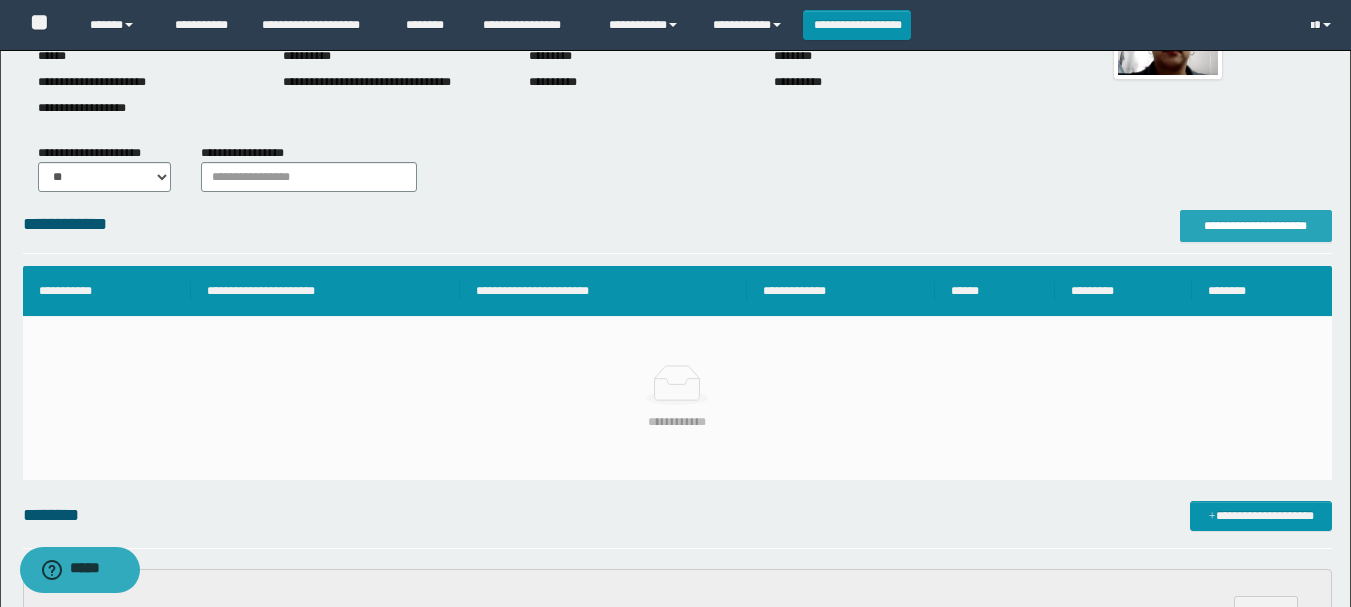 click on "**********" at bounding box center [1256, 226] 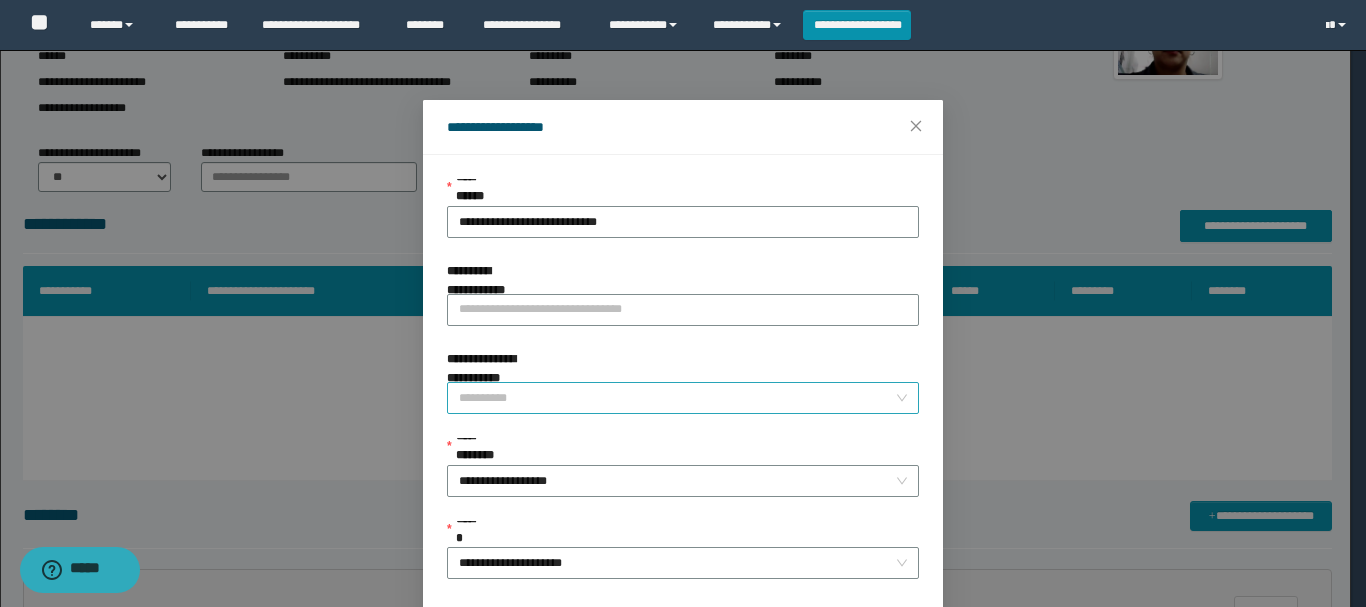 click on "**********" at bounding box center (677, 398) 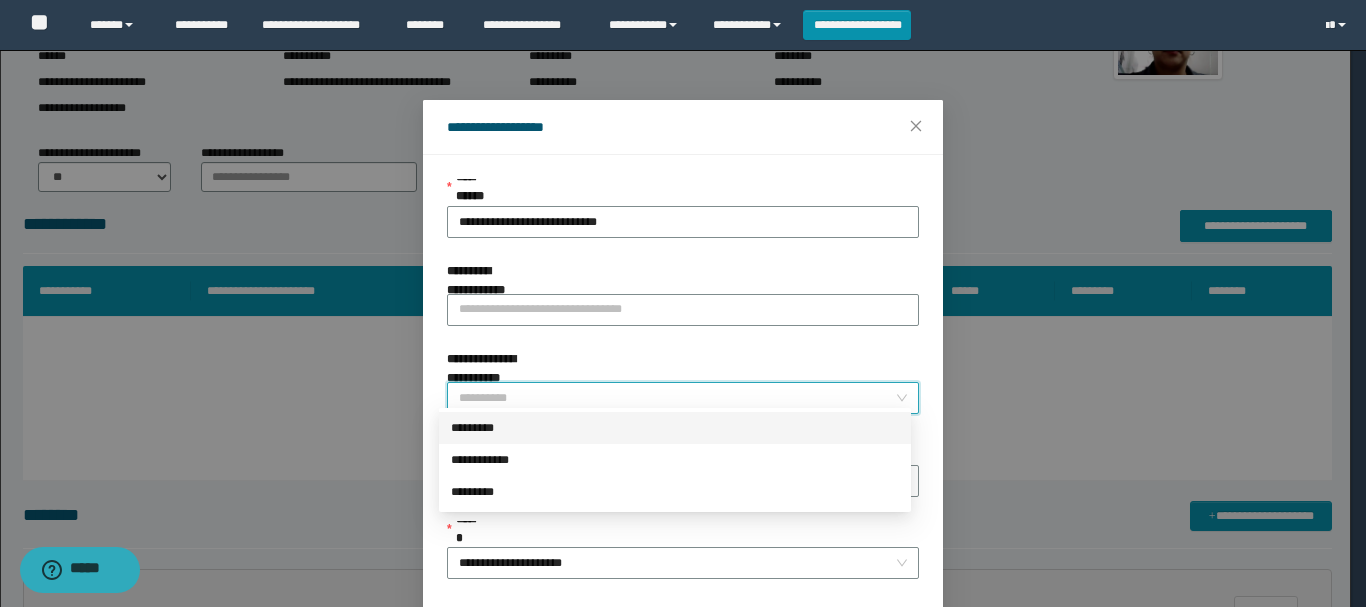 click on "*********" at bounding box center (675, 428) 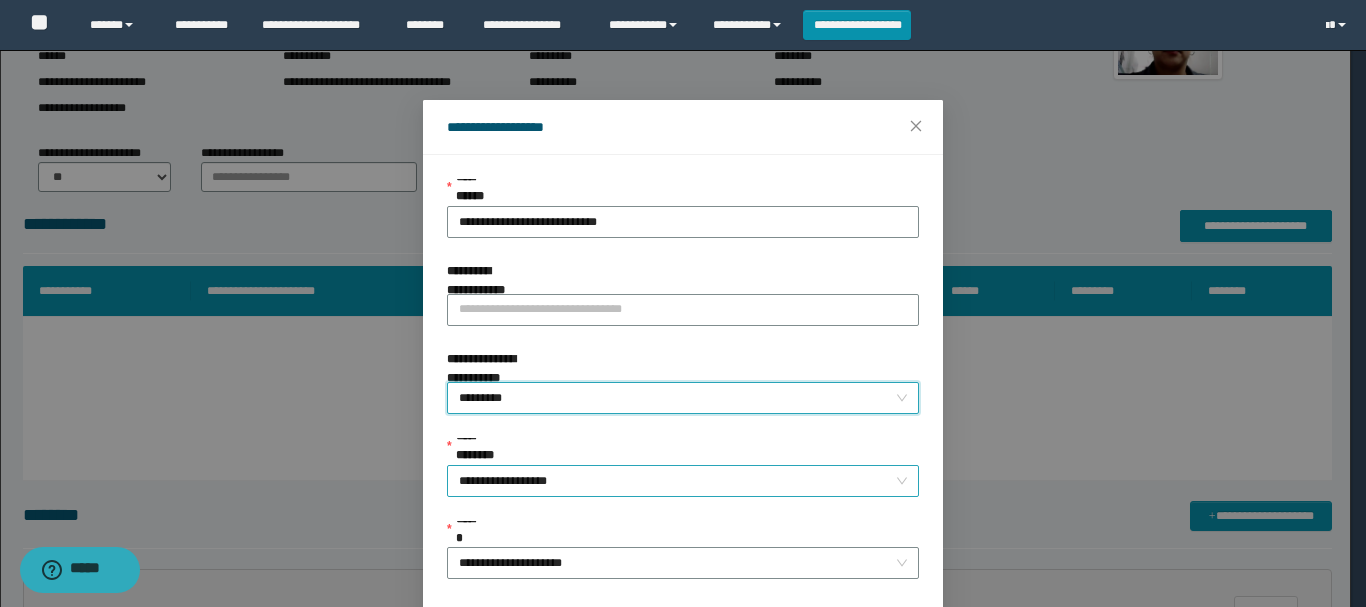 click on "**********" at bounding box center (683, 481) 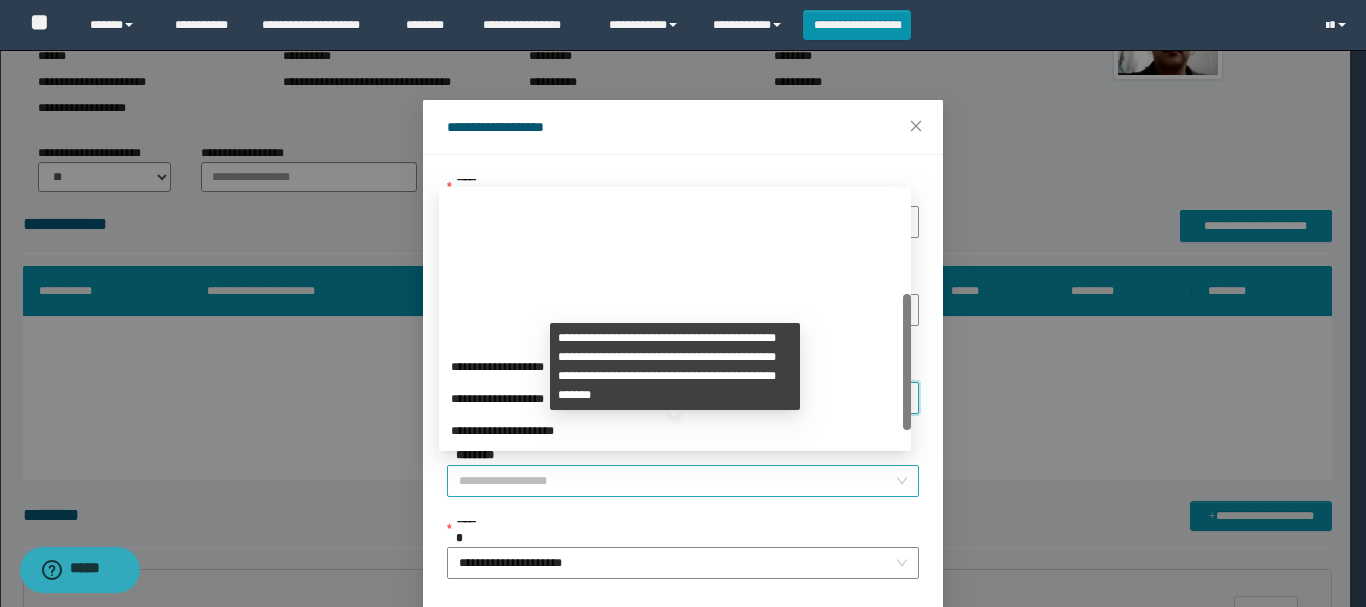 scroll, scrollTop: 192, scrollLeft: 0, axis: vertical 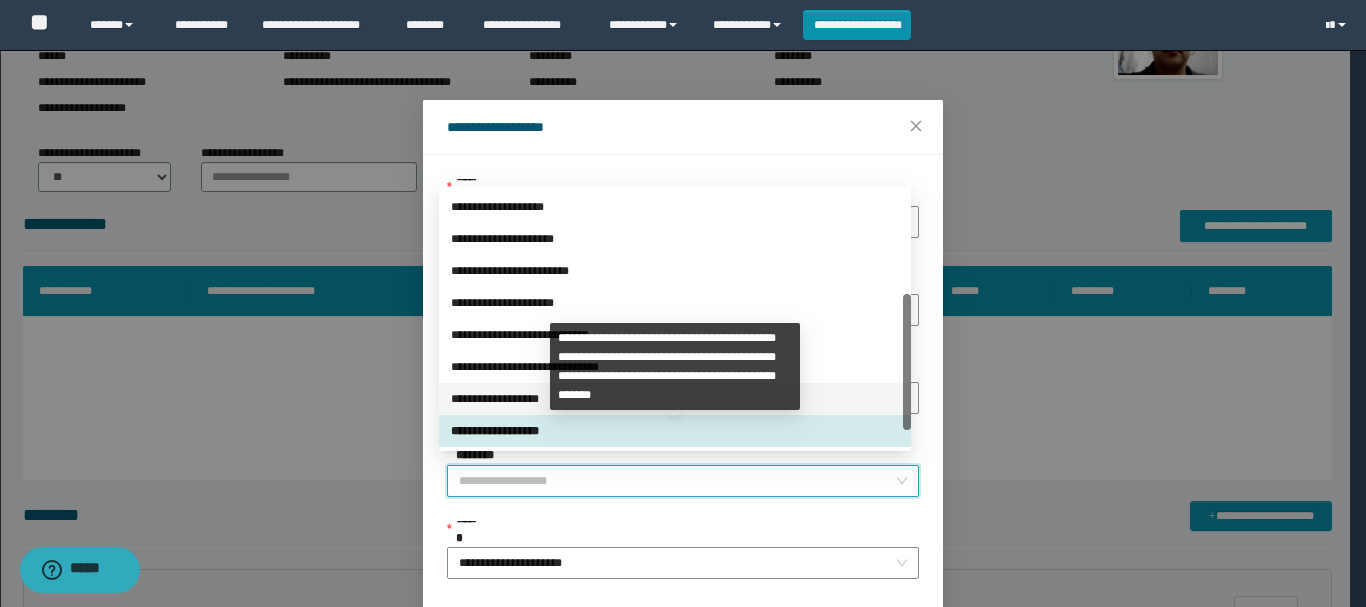 click on "**********" at bounding box center (675, 399) 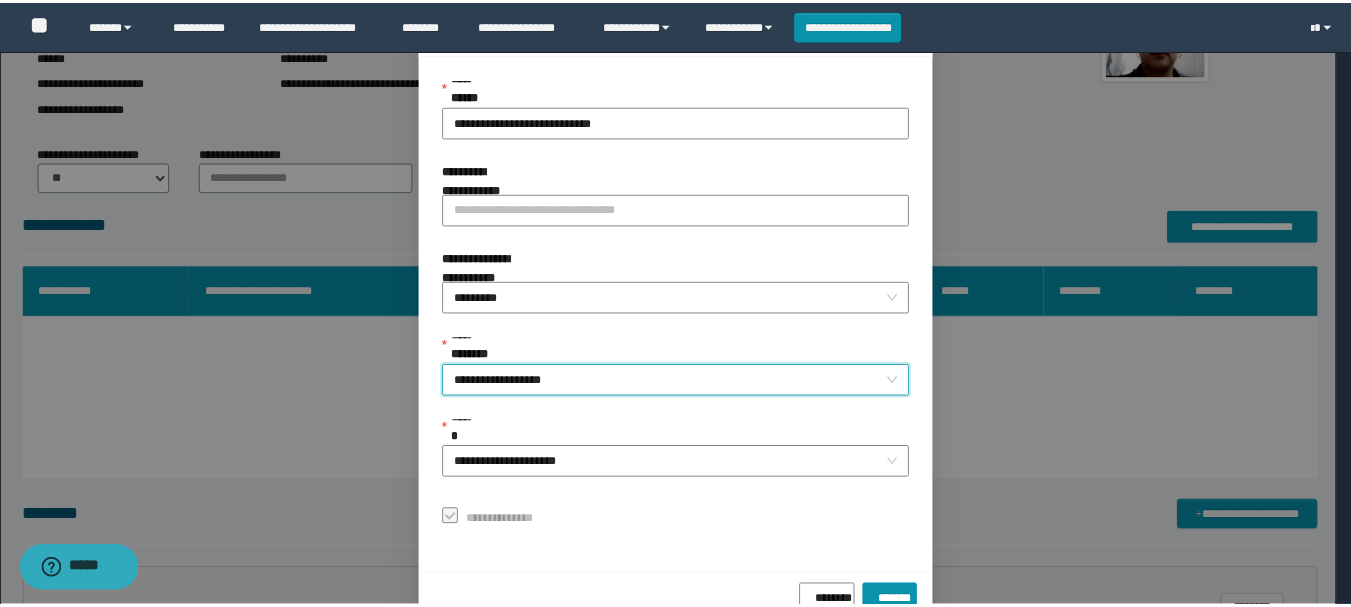 scroll, scrollTop: 145, scrollLeft: 0, axis: vertical 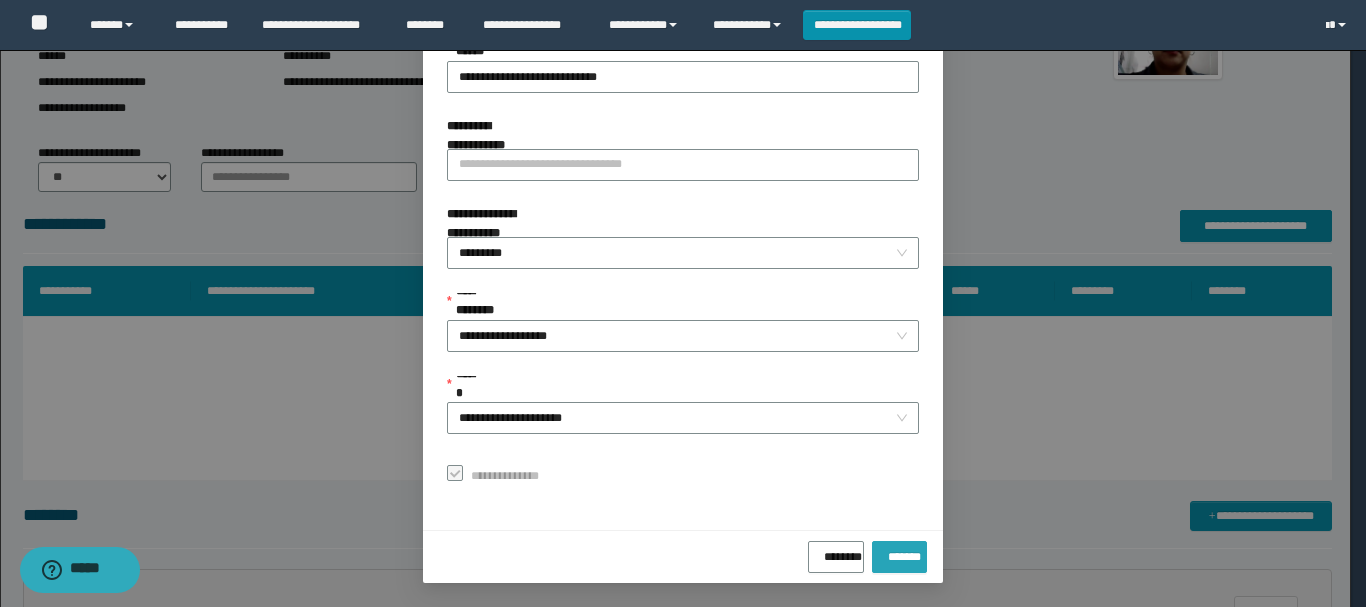 click on "*******" at bounding box center (899, 553) 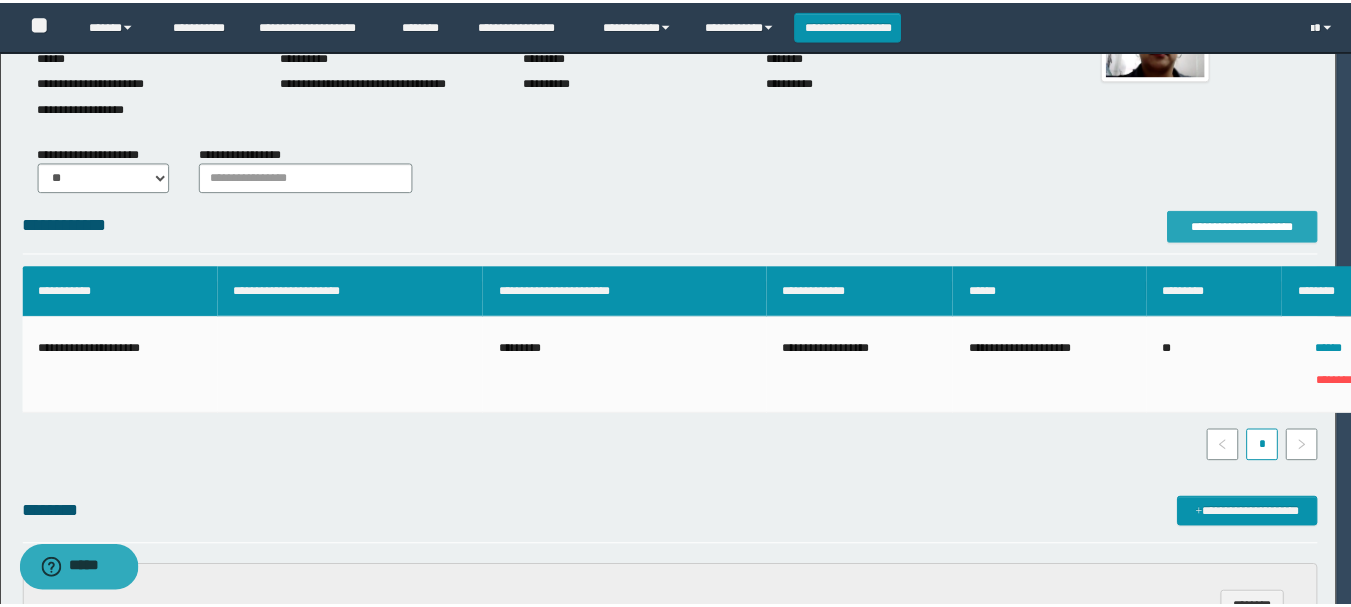 scroll, scrollTop: 0, scrollLeft: 0, axis: both 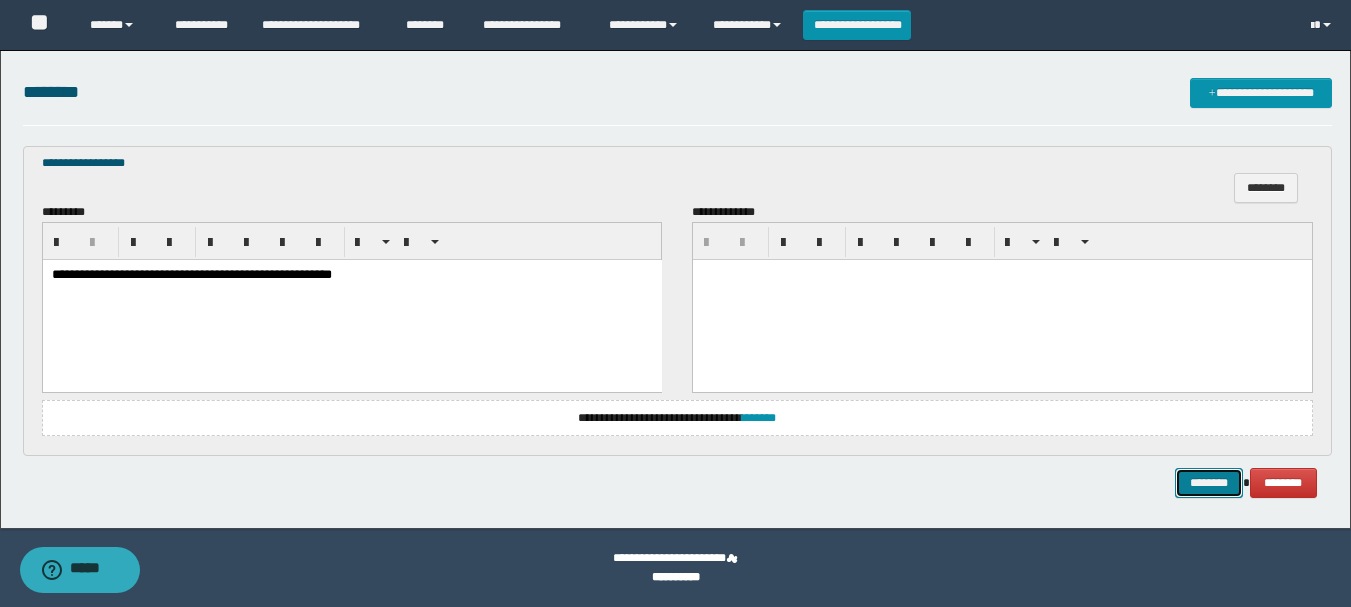 click on "********" at bounding box center [1209, 483] 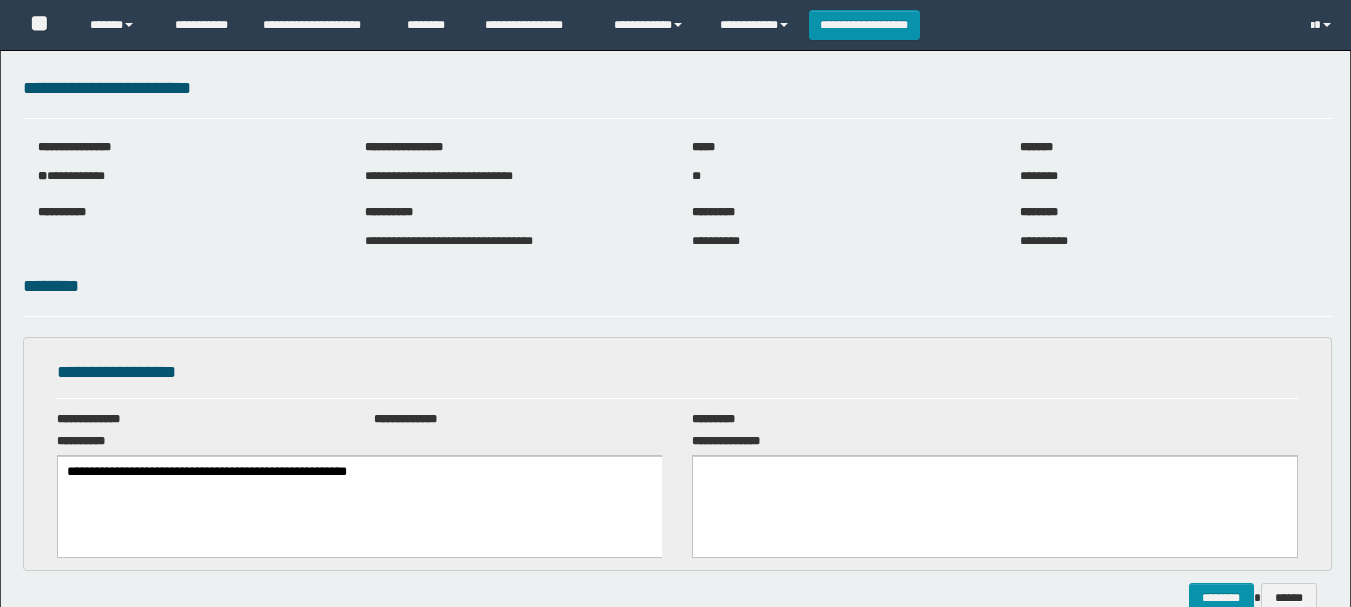 scroll, scrollTop: 0, scrollLeft: 0, axis: both 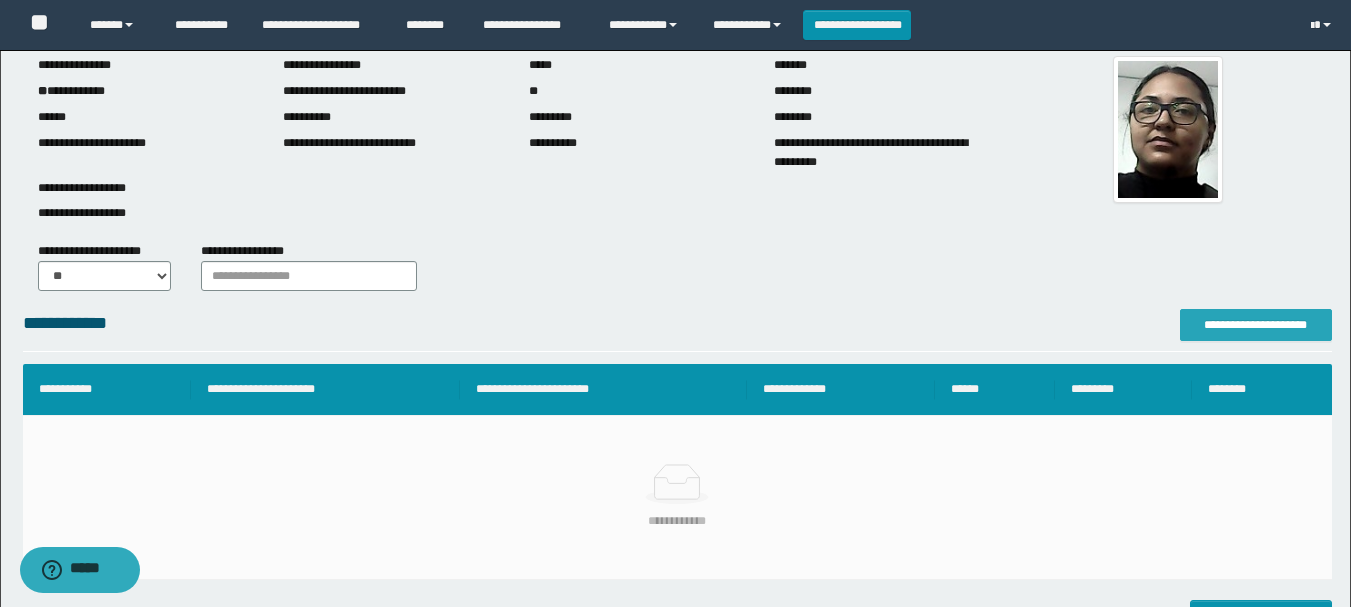 click on "**********" at bounding box center (1256, 325) 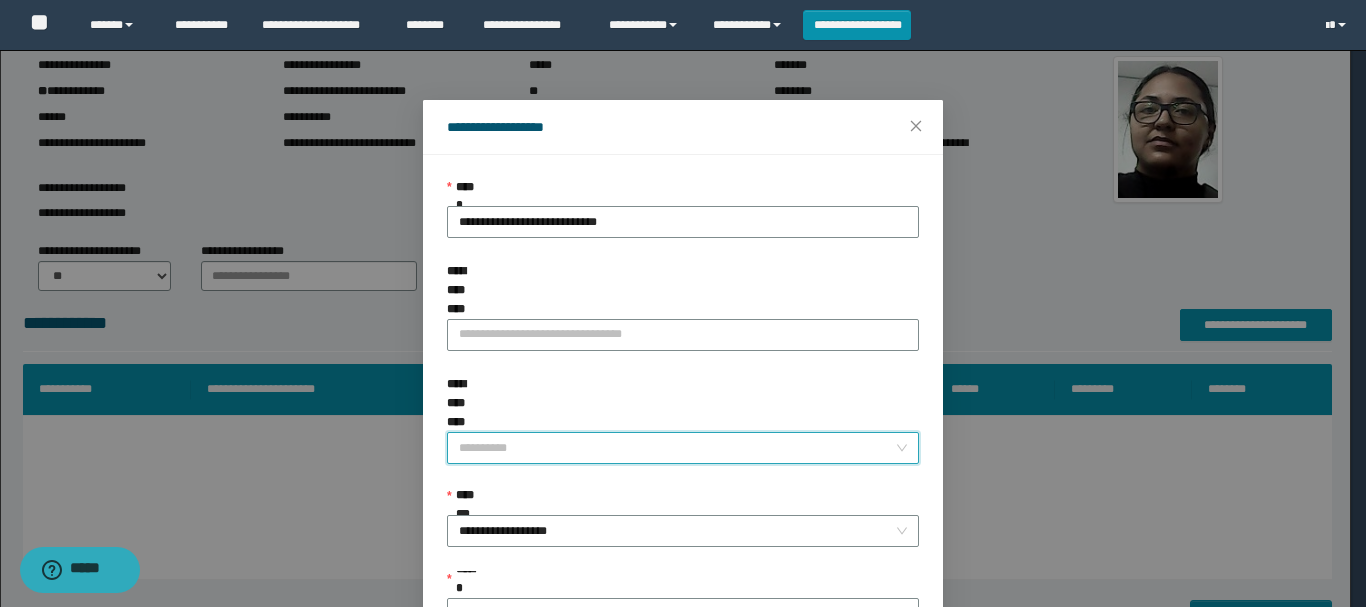 click on "**********" at bounding box center [677, 448] 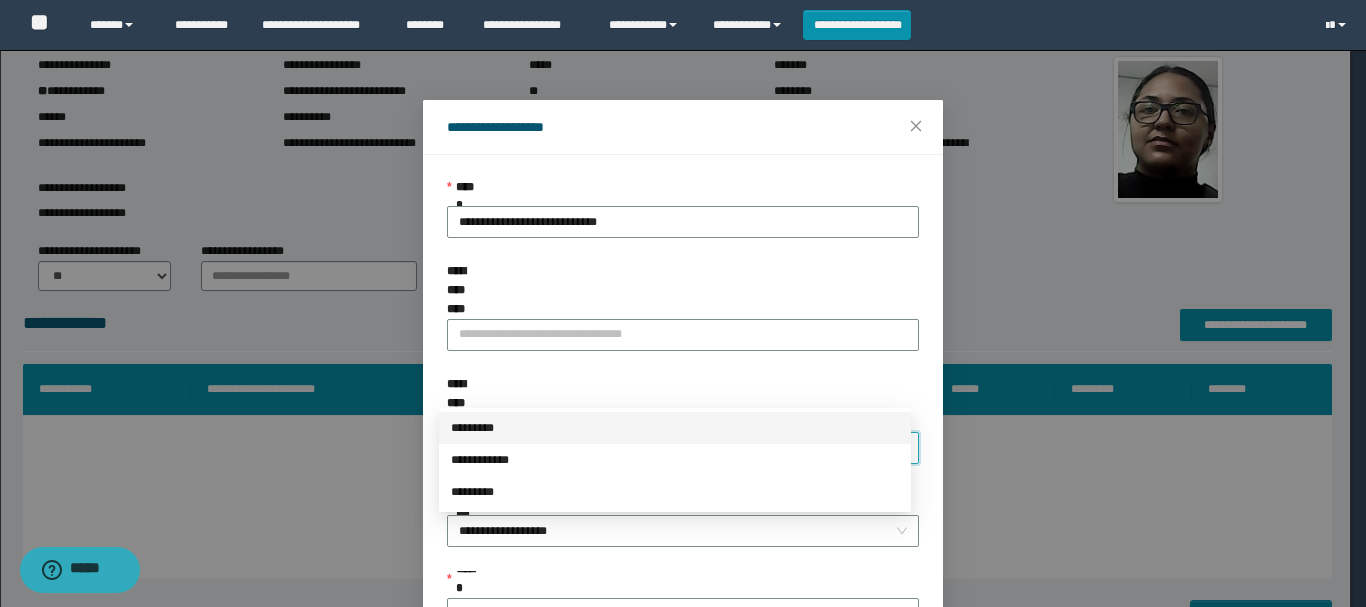 click on "*********" at bounding box center (675, 428) 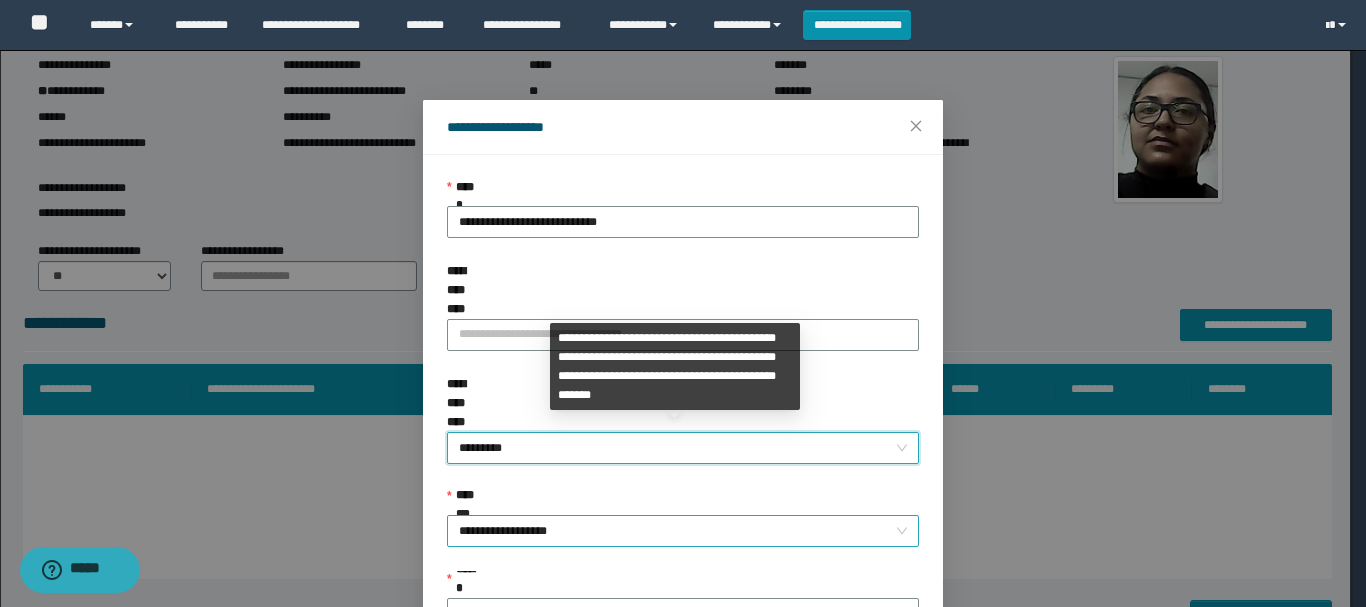 click on "**********" at bounding box center (683, 531) 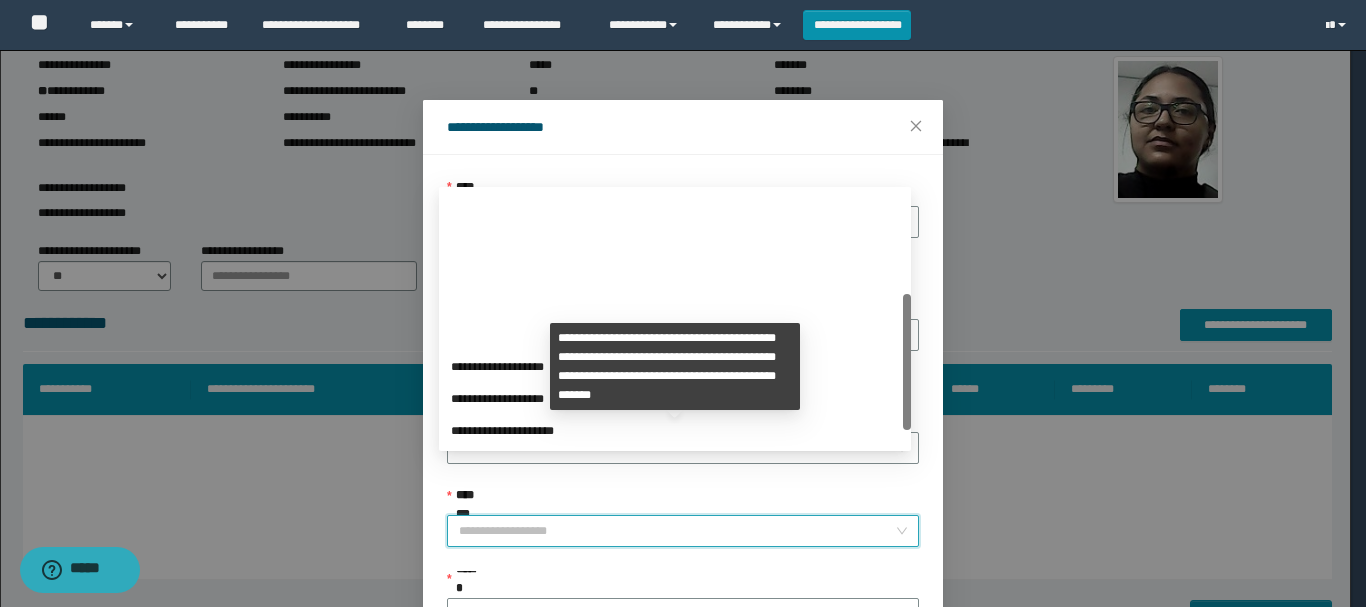 scroll, scrollTop: 192, scrollLeft: 0, axis: vertical 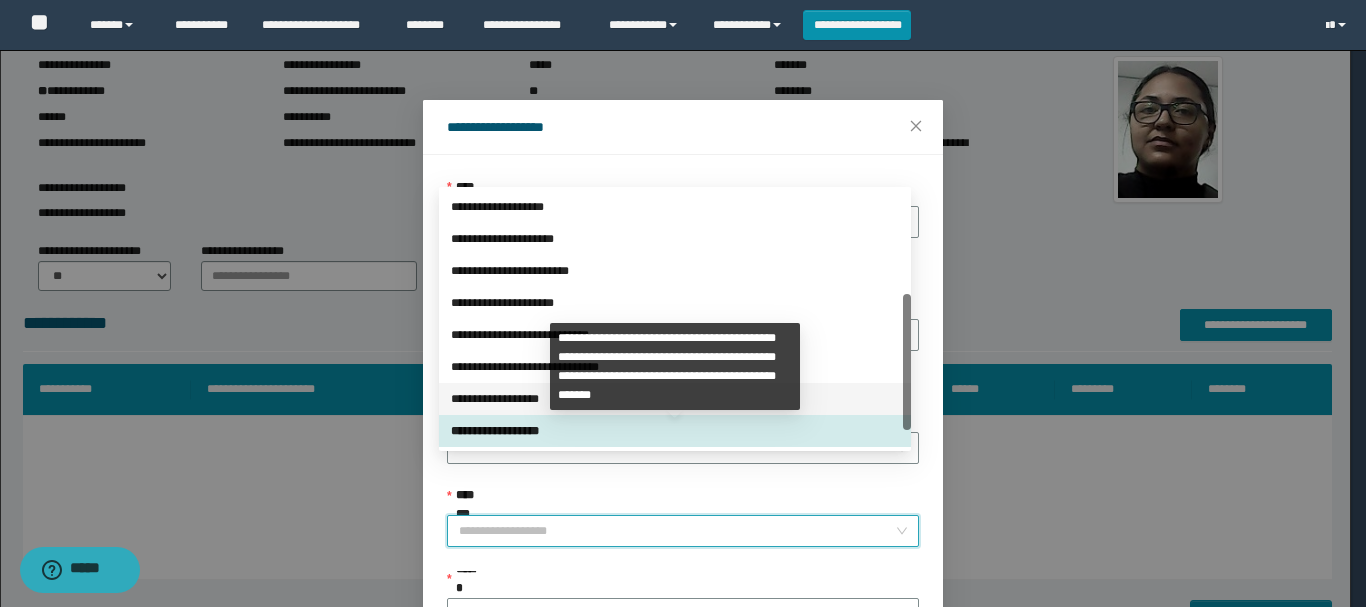 click on "**********" at bounding box center (675, 399) 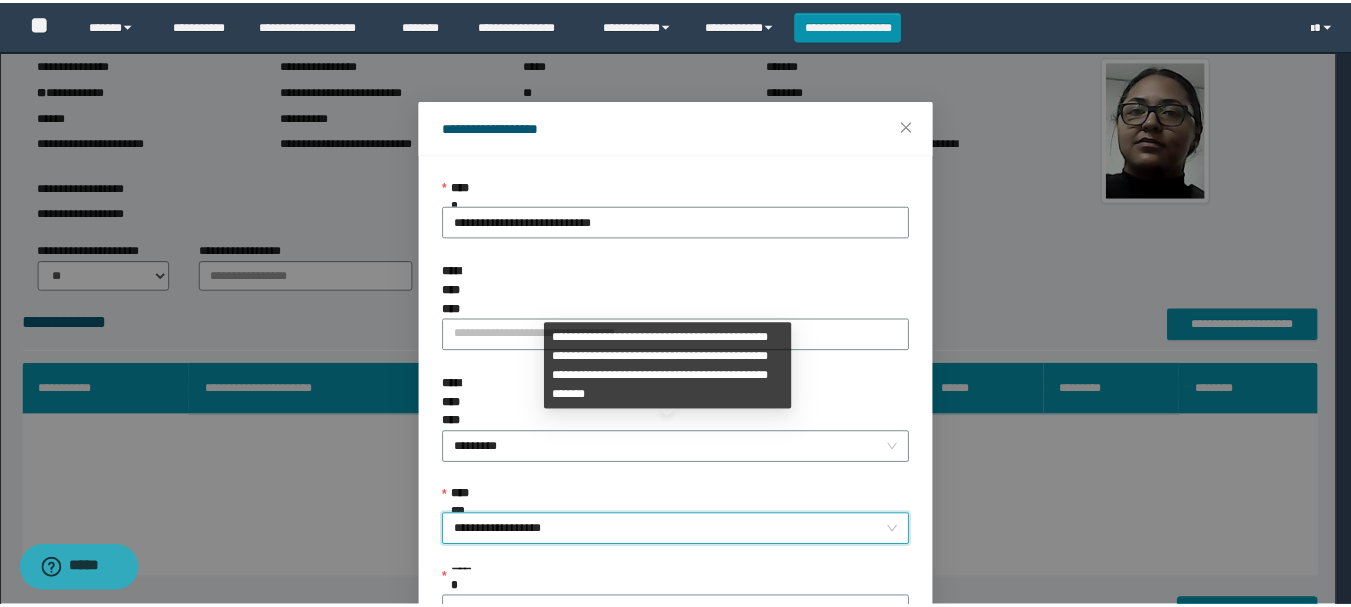 scroll, scrollTop: 145, scrollLeft: 0, axis: vertical 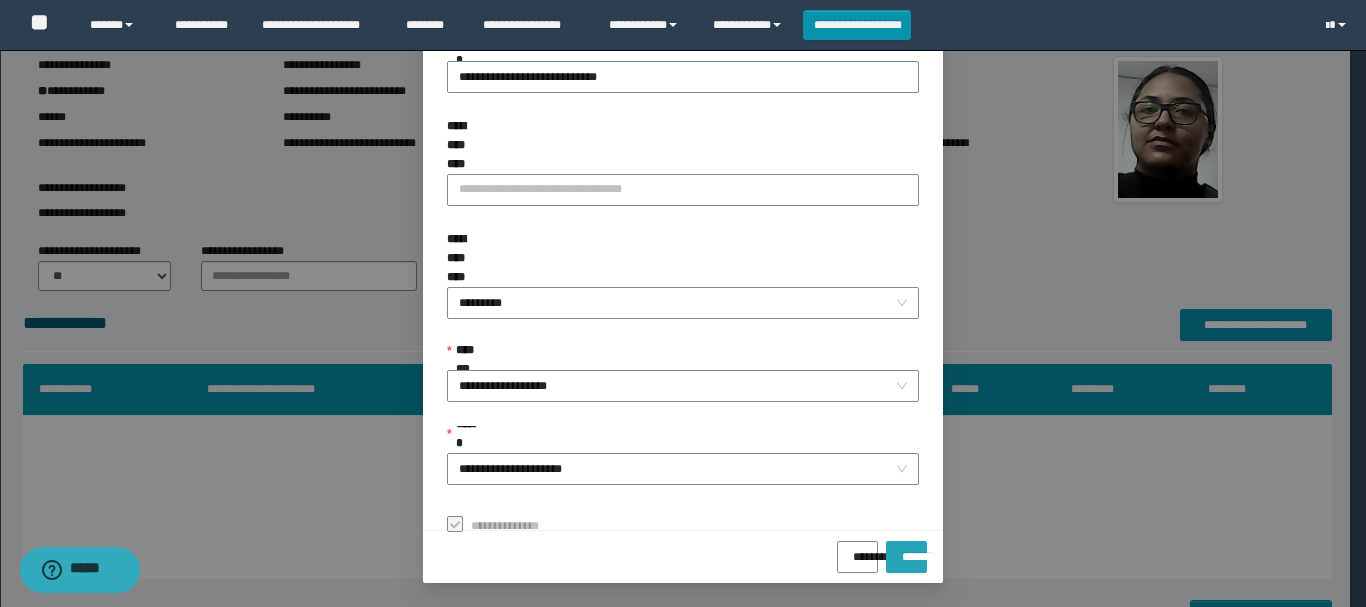 click on "*******" at bounding box center [906, 550] 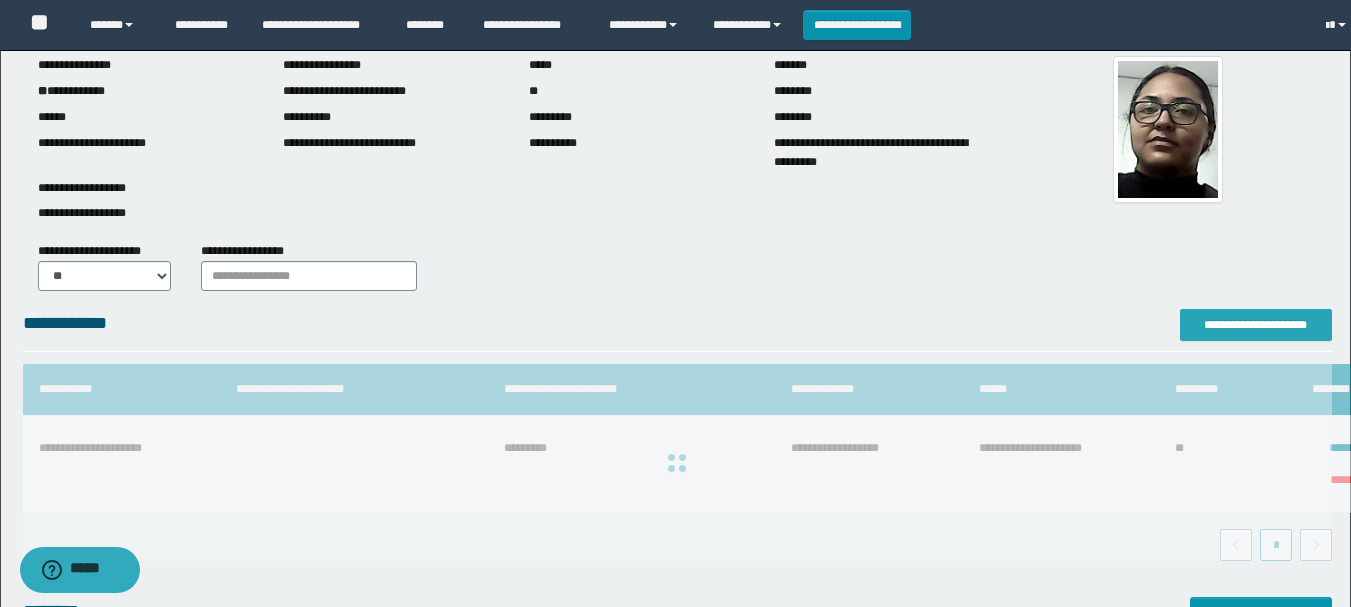 scroll, scrollTop: 0, scrollLeft: 0, axis: both 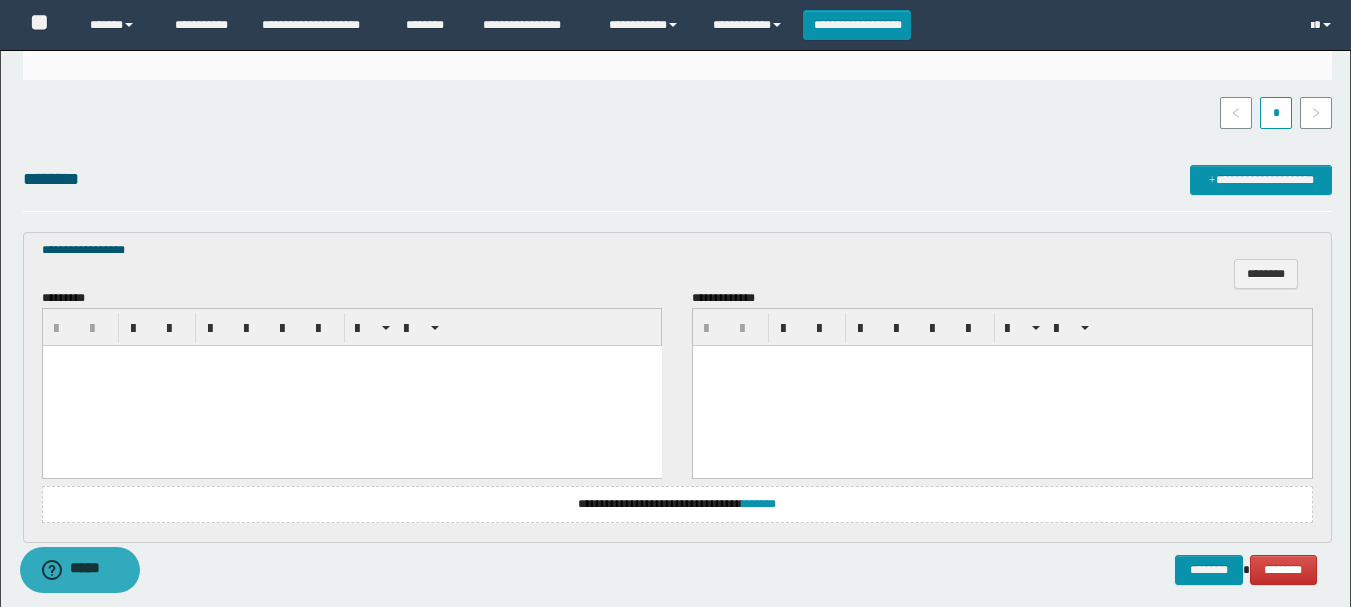 click at bounding box center (351, 361) 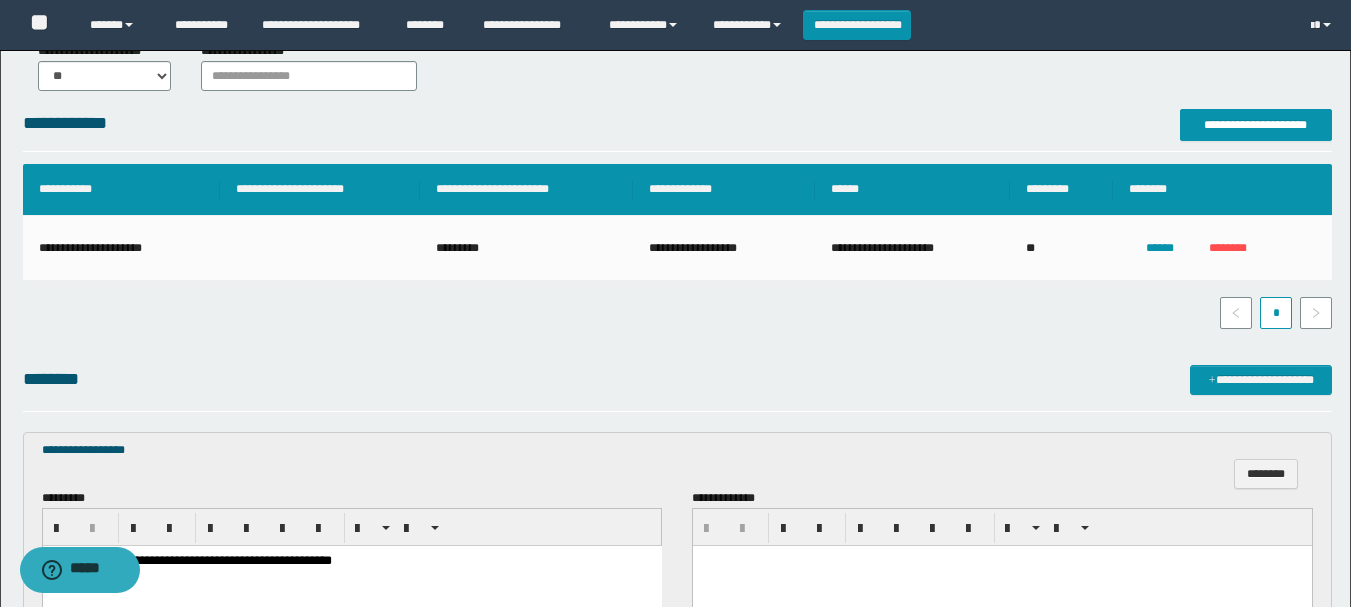 scroll, scrollTop: 587, scrollLeft: 0, axis: vertical 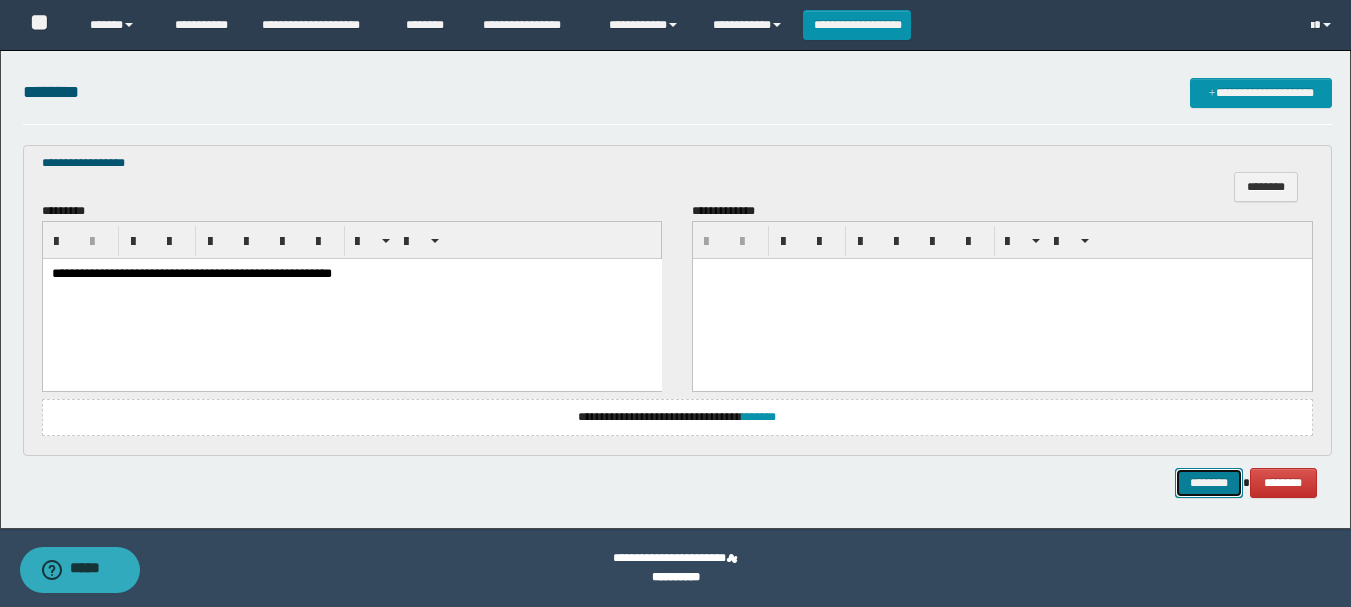 click on "********" at bounding box center (1209, 483) 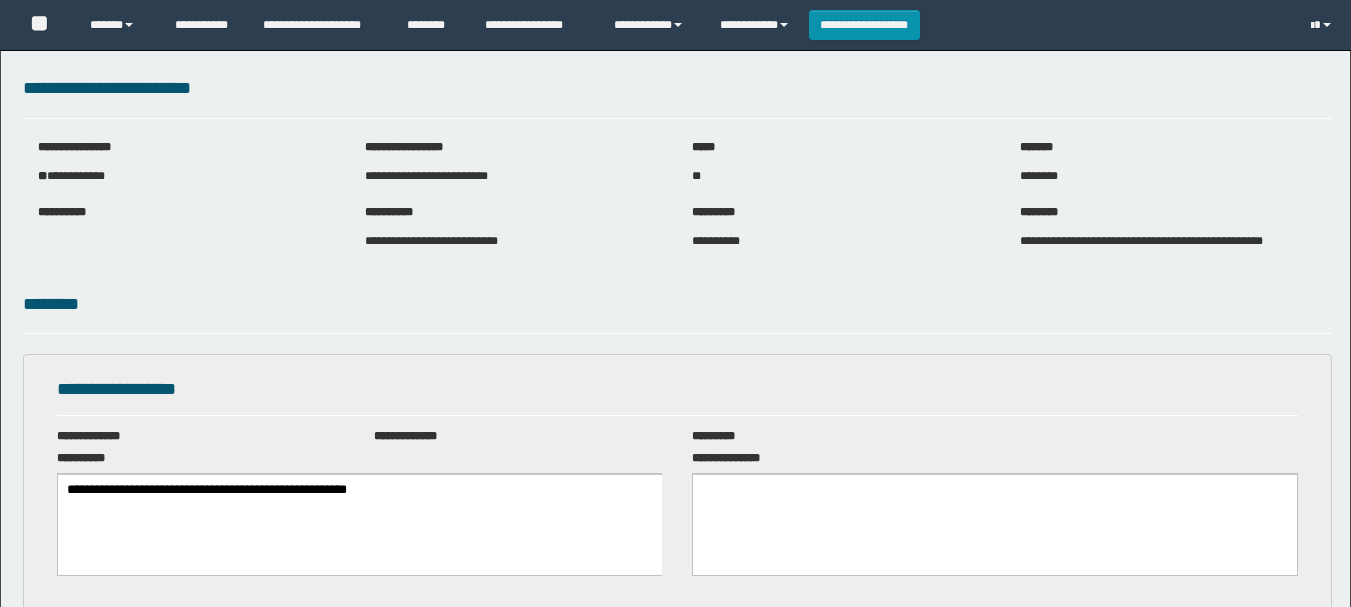 scroll, scrollTop: 0, scrollLeft: 0, axis: both 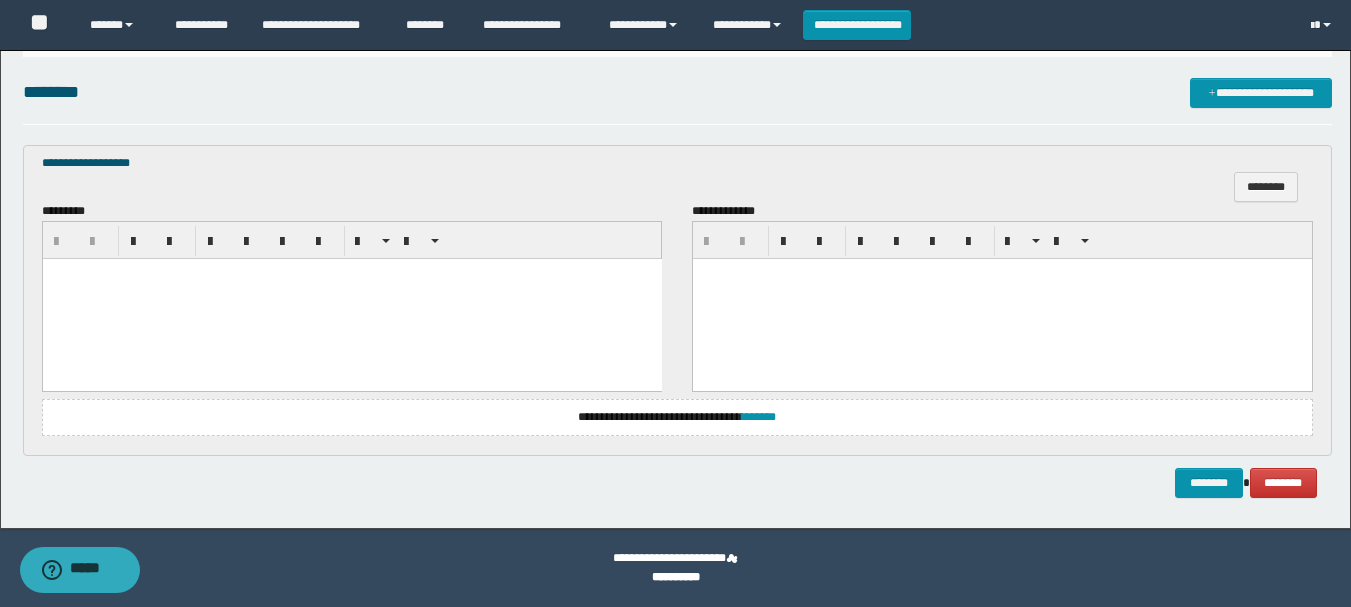 click at bounding box center (351, 299) 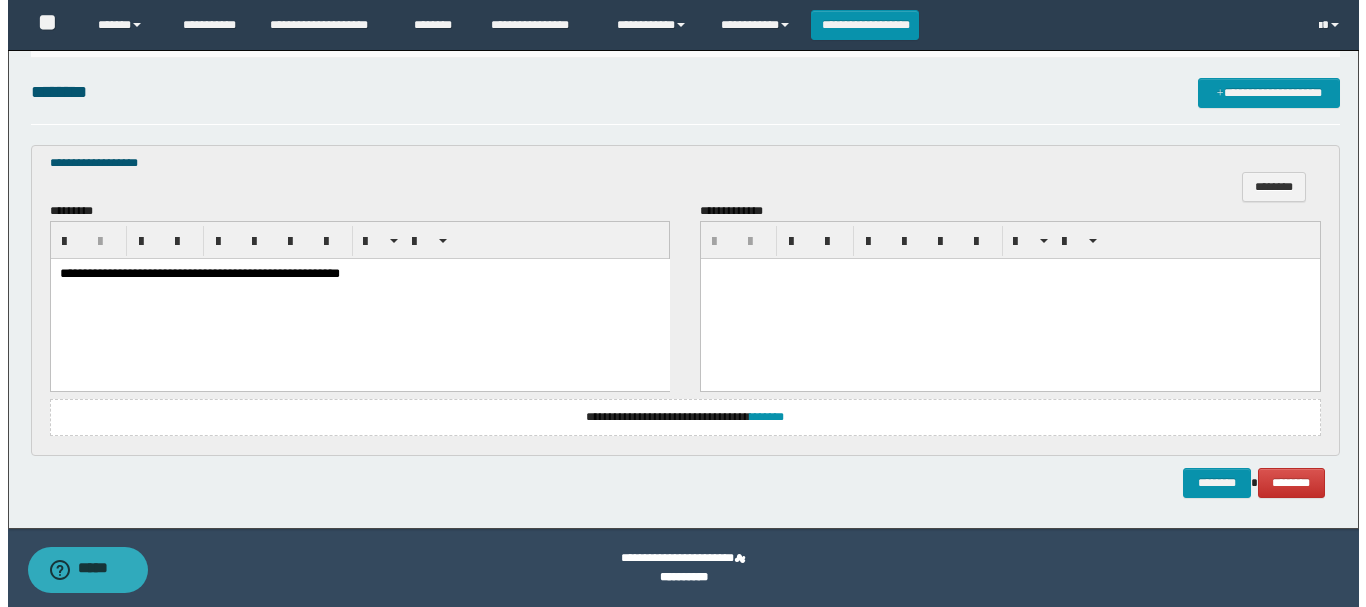 scroll, scrollTop: 203, scrollLeft: 0, axis: vertical 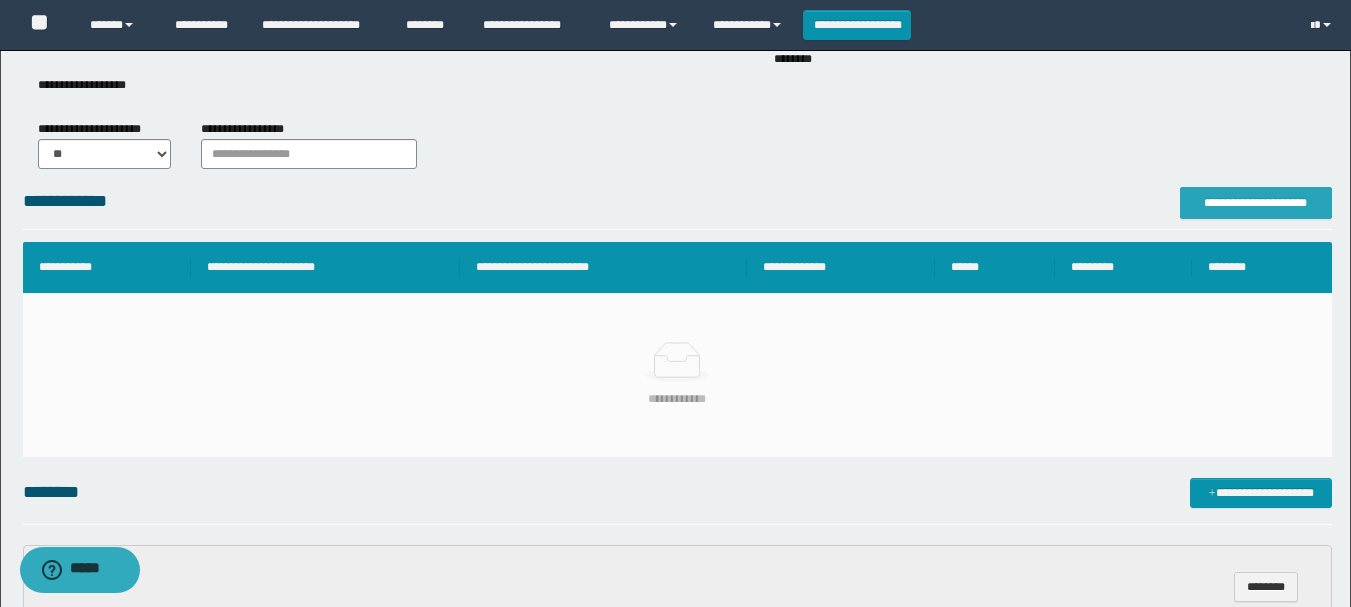 click on "**********" at bounding box center [1256, 203] 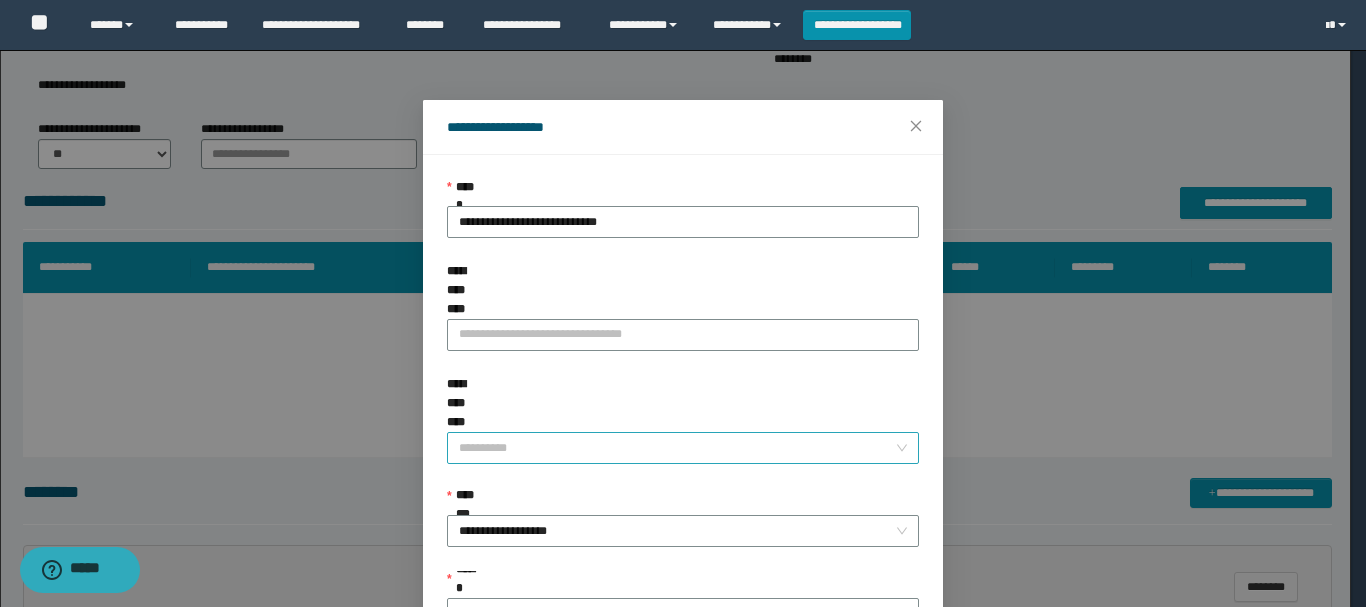 click on "**********" at bounding box center (677, 448) 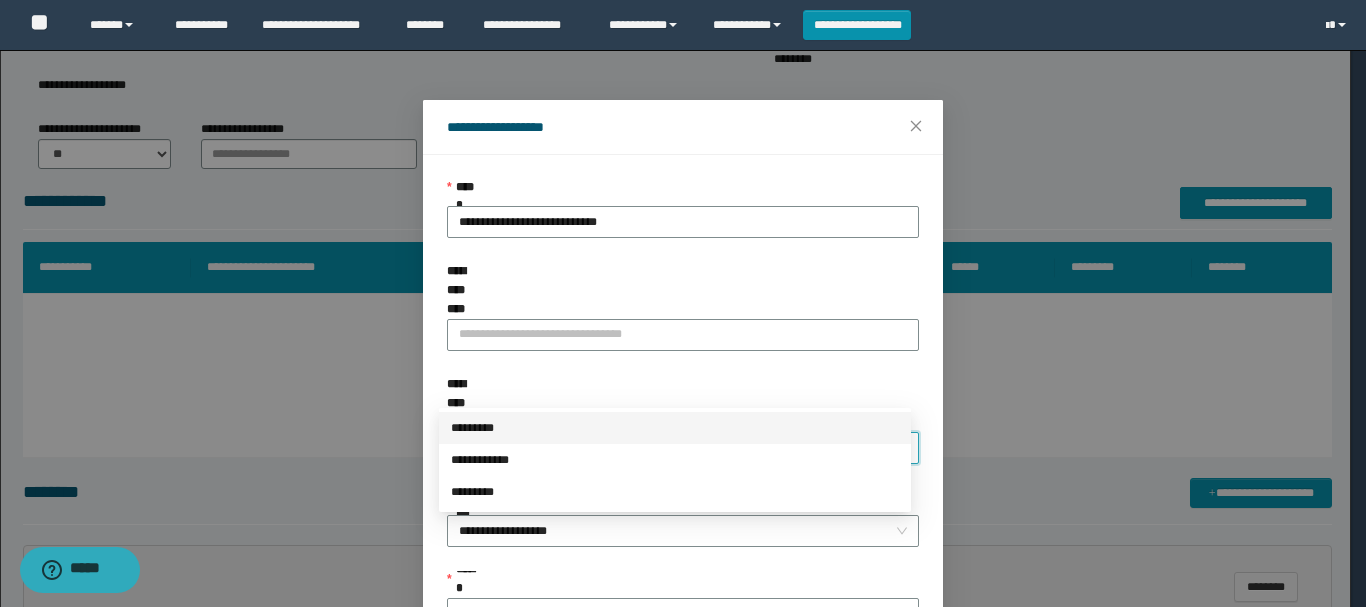 click on "*********" at bounding box center (675, 428) 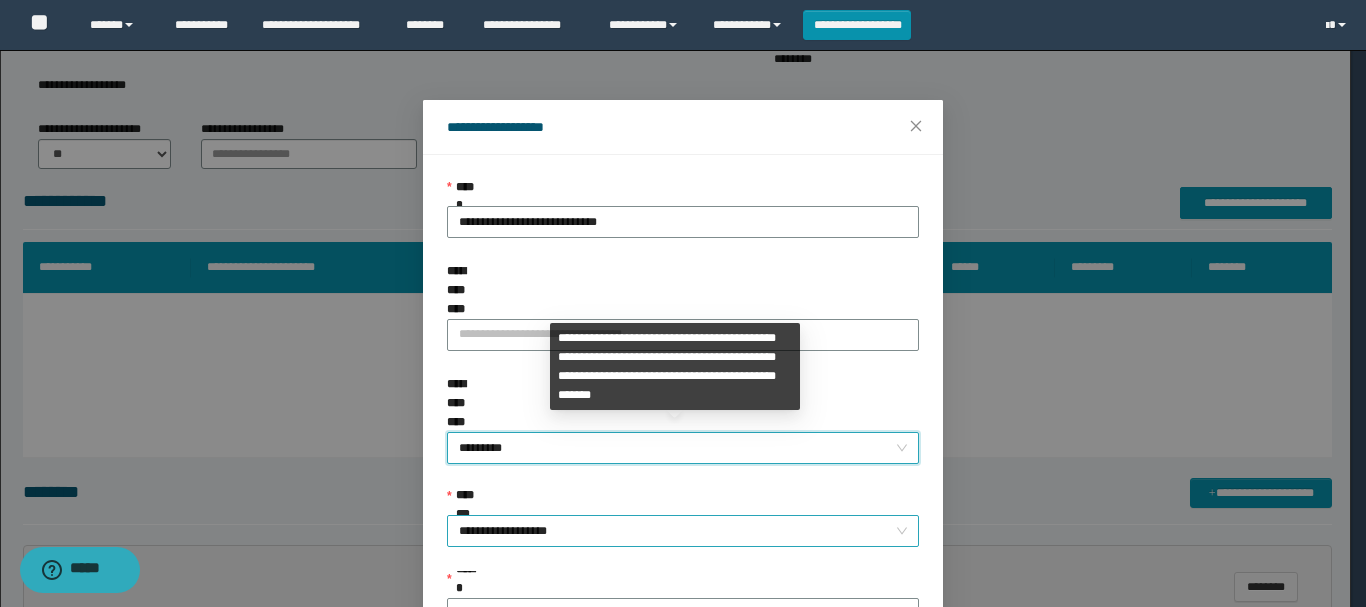 click on "**********" at bounding box center [683, 531] 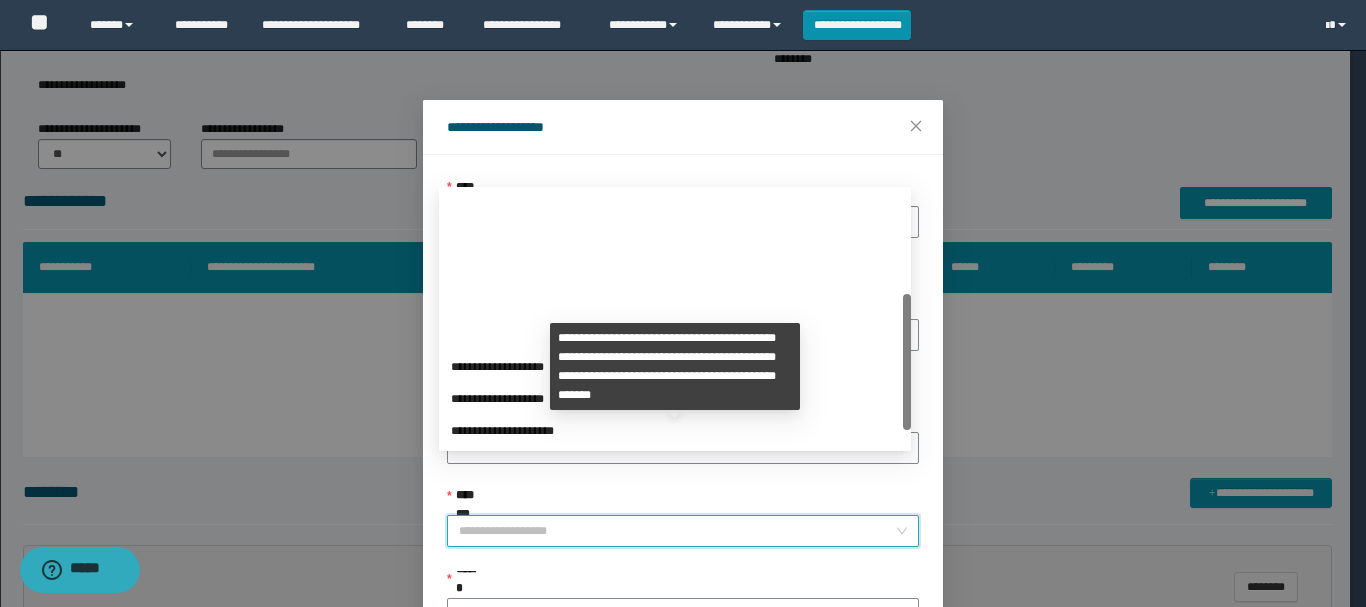 scroll, scrollTop: 192, scrollLeft: 0, axis: vertical 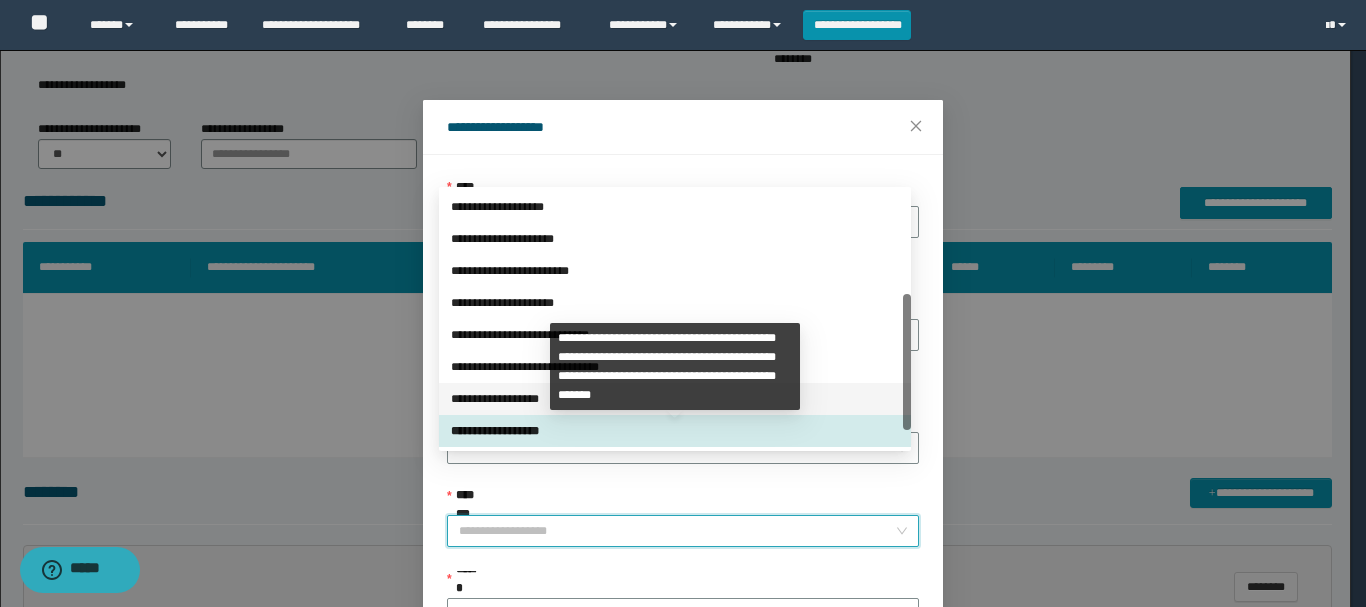 click on "**********" at bounding box center [675, 399] 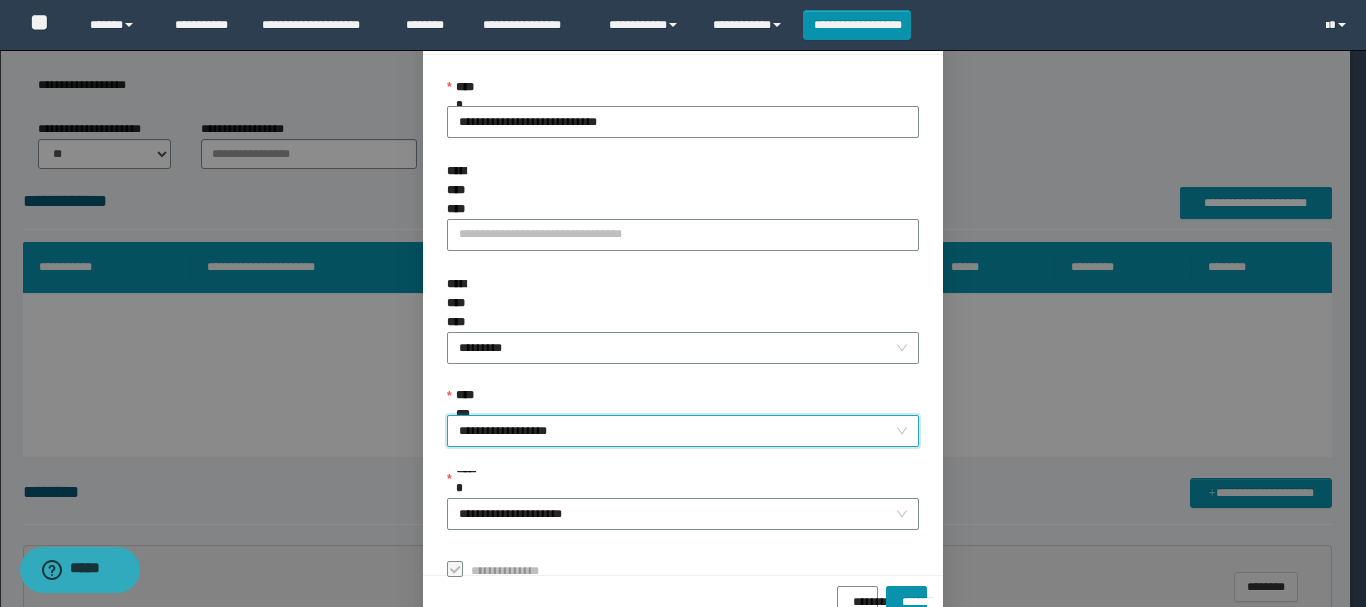 scroll, scrollTop: 145, scrollLeft: 0, axis: vertical 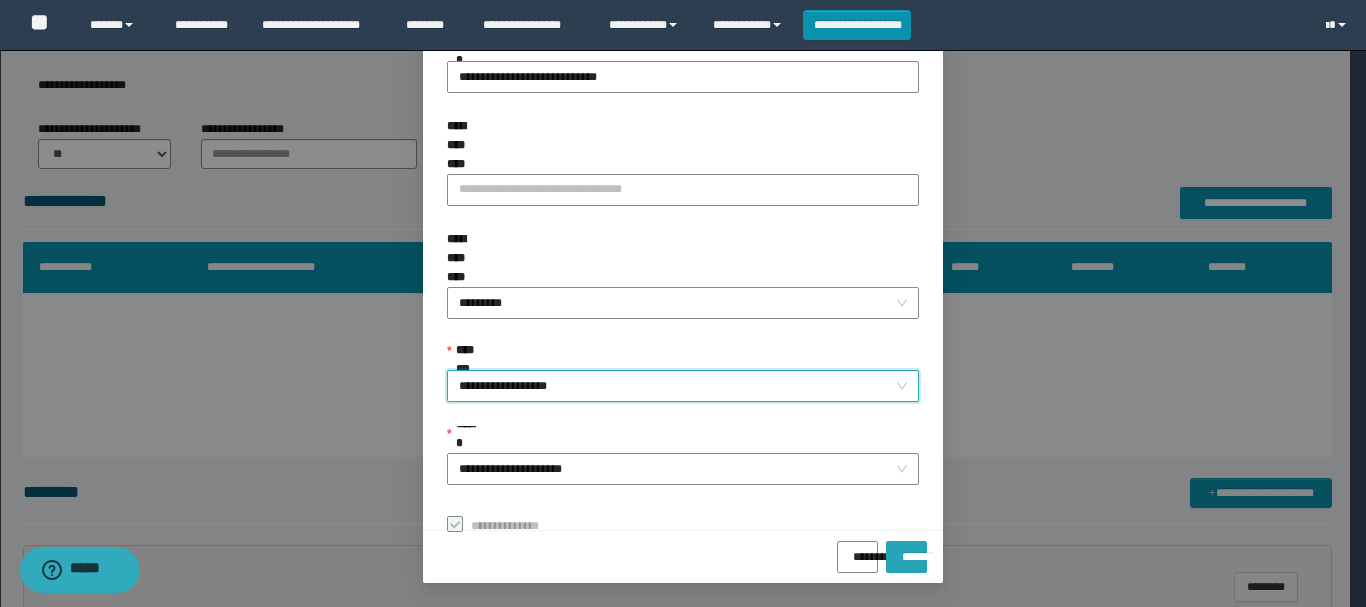 click on "*******" at bounding box center [906, 550] 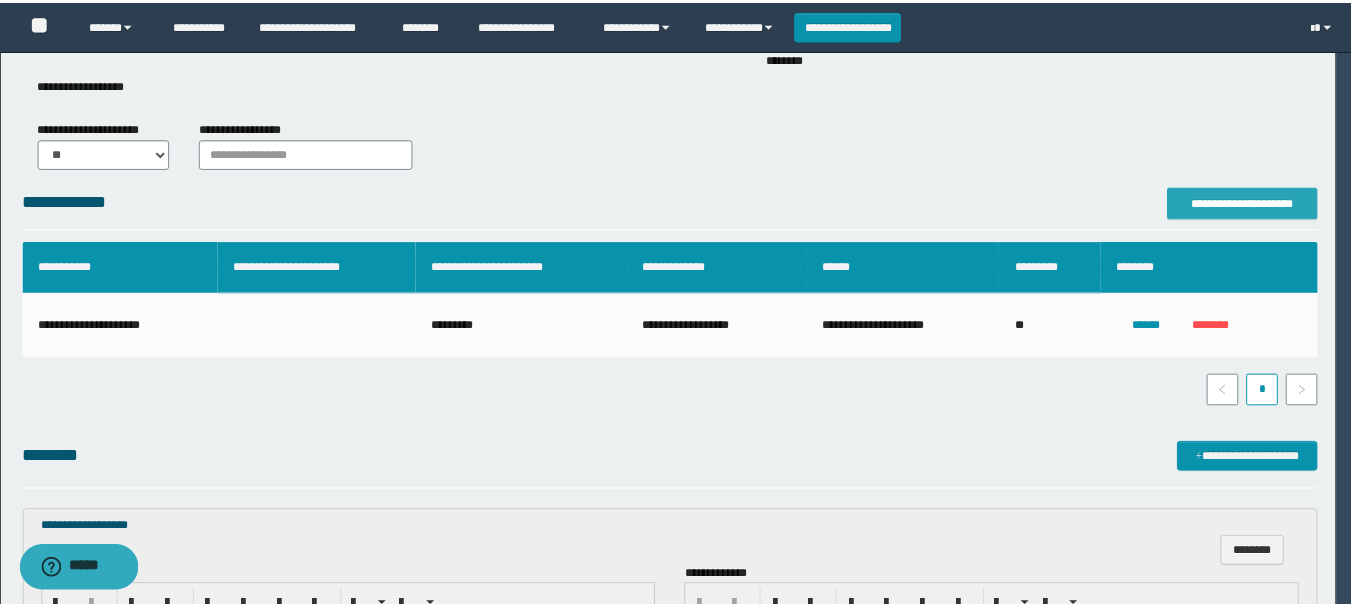scroll, scrollTop: 0, scrollLeft: 0, axis: both 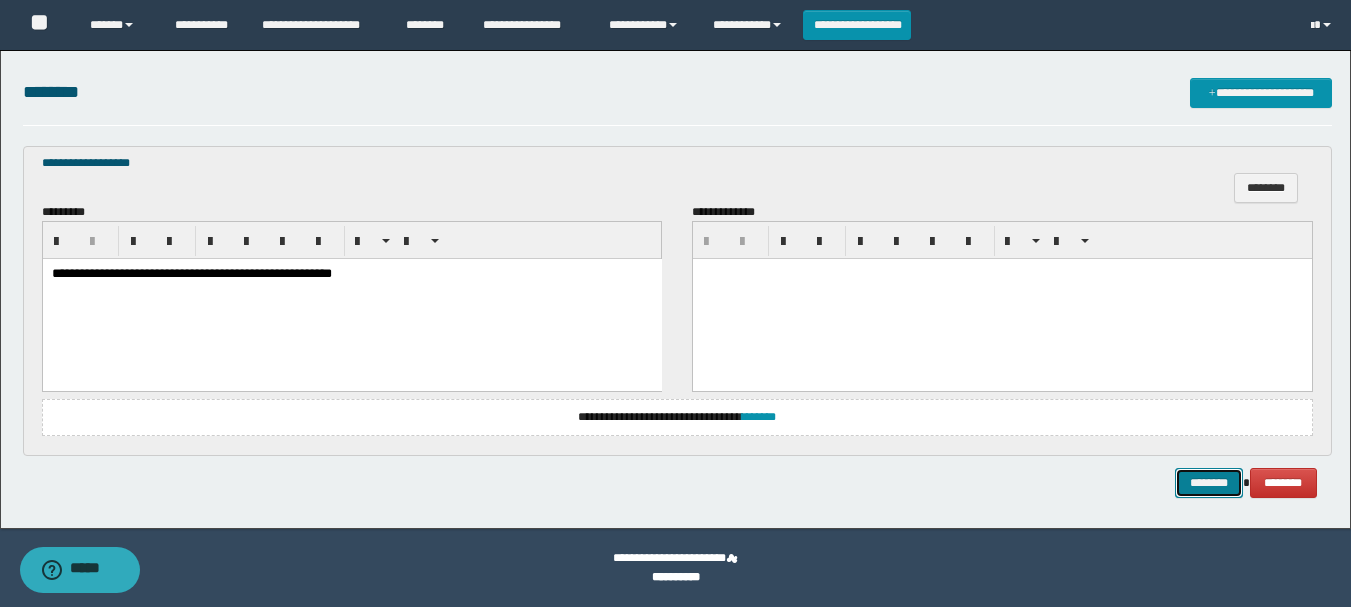 click on "********" at bounding box center [1209, 483] 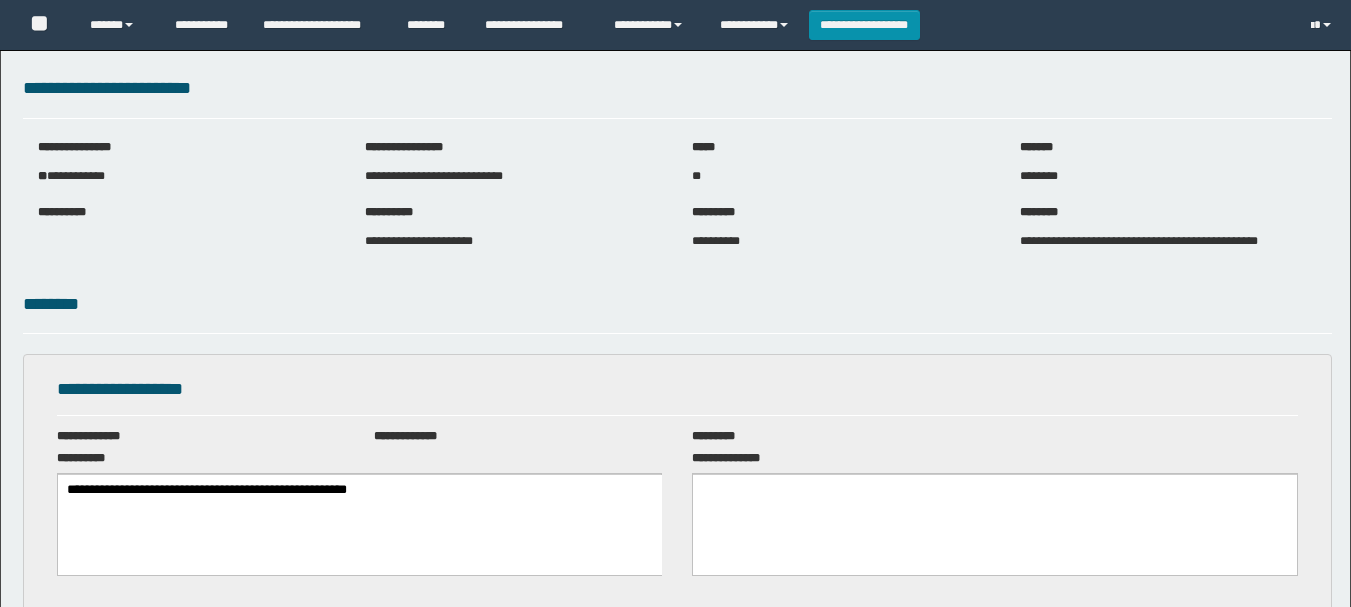scroll, scrollTop: 0, scrollLeft: 0, axis: both 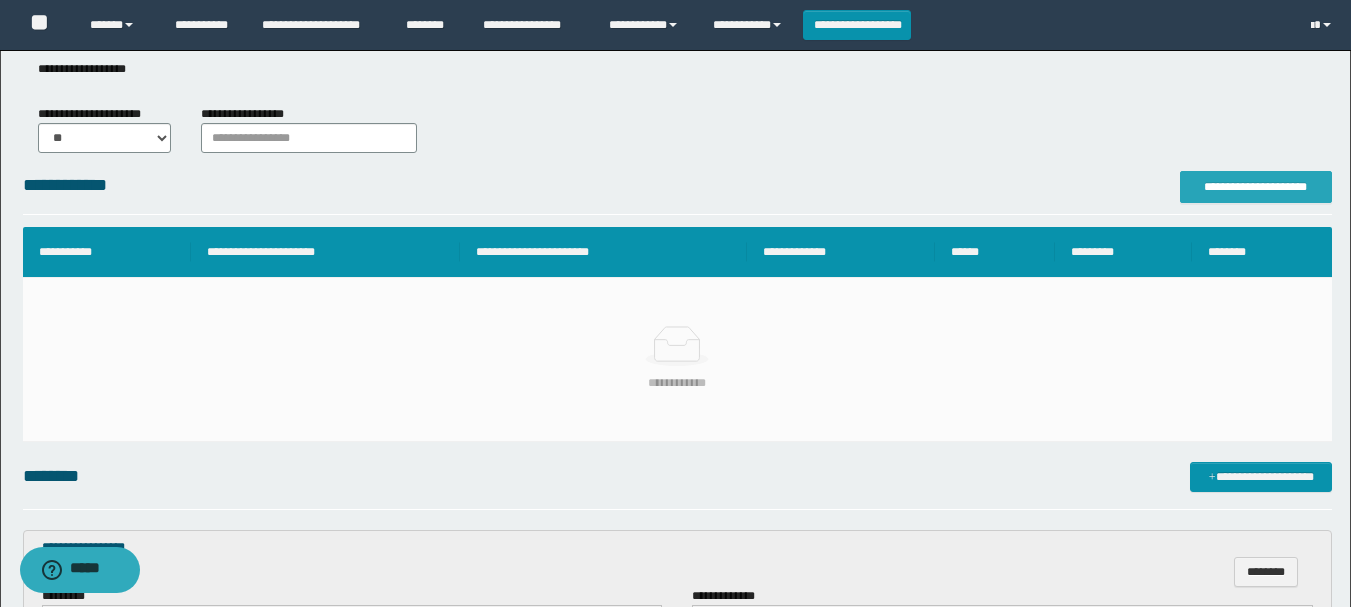 click on "**********" at bounding box center (1256, 187) 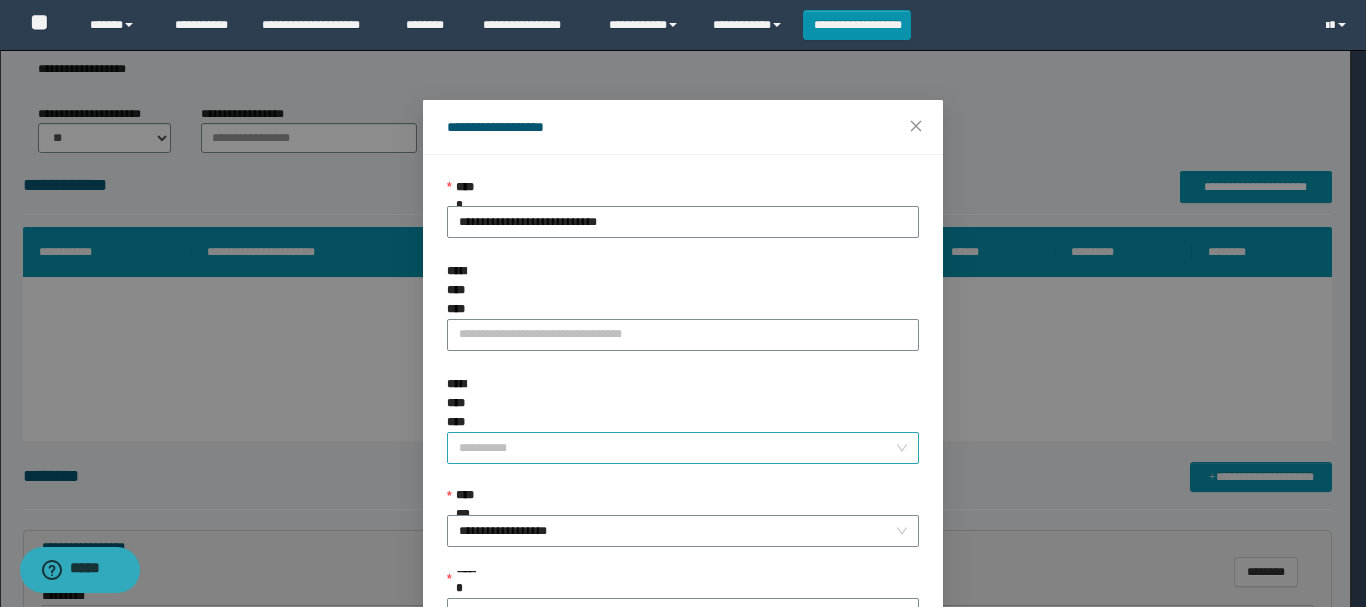 click on "**********" at bounding box center [677, 448] 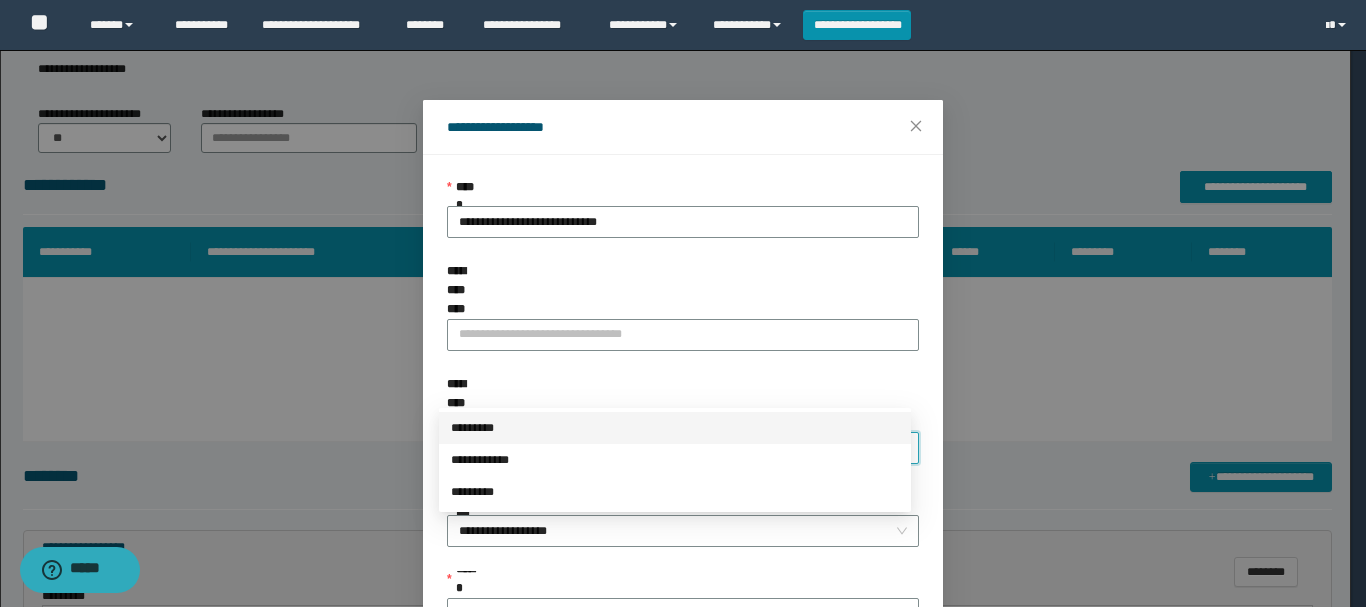 click on "*********" at bounding box center (675, 428) 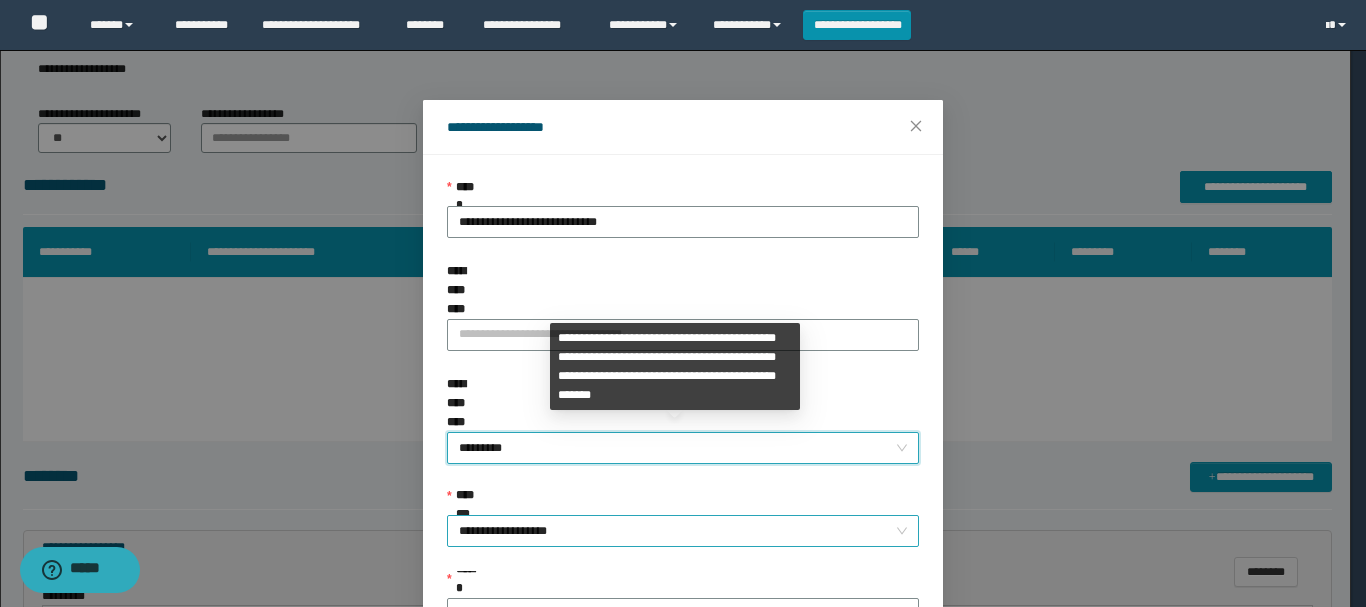 click on "**********" at bounding box center [683, 531] 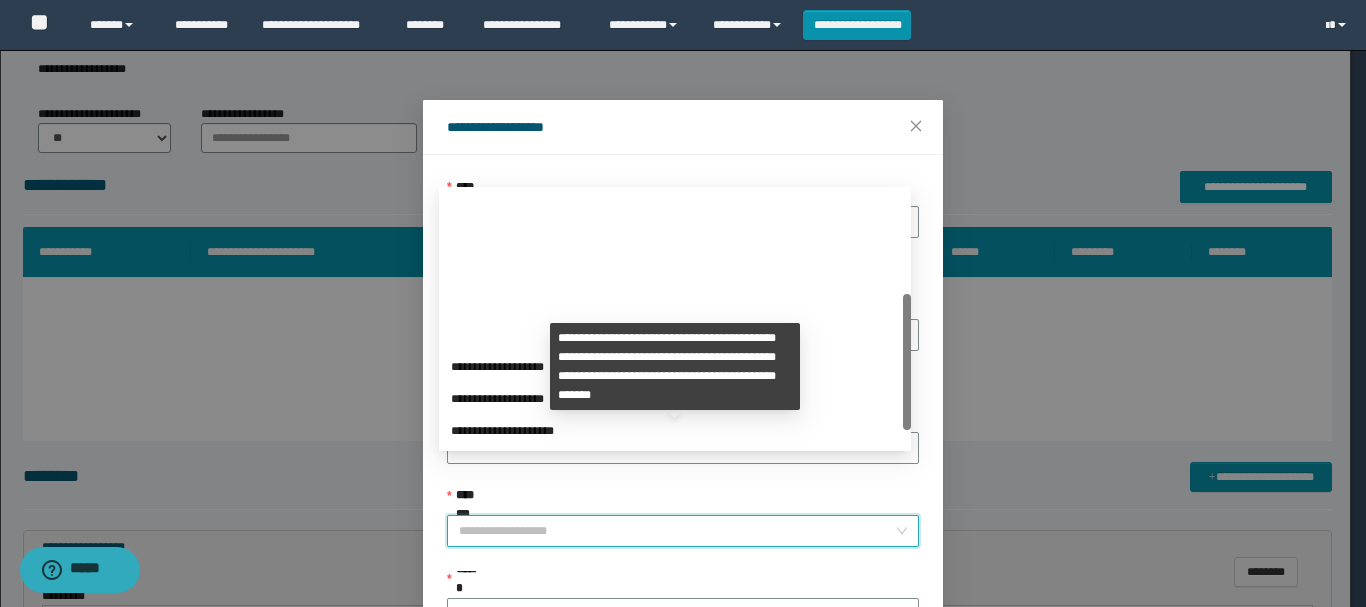 scroll, scrollTop: 192, scrollLeft: 0, axis: vertical 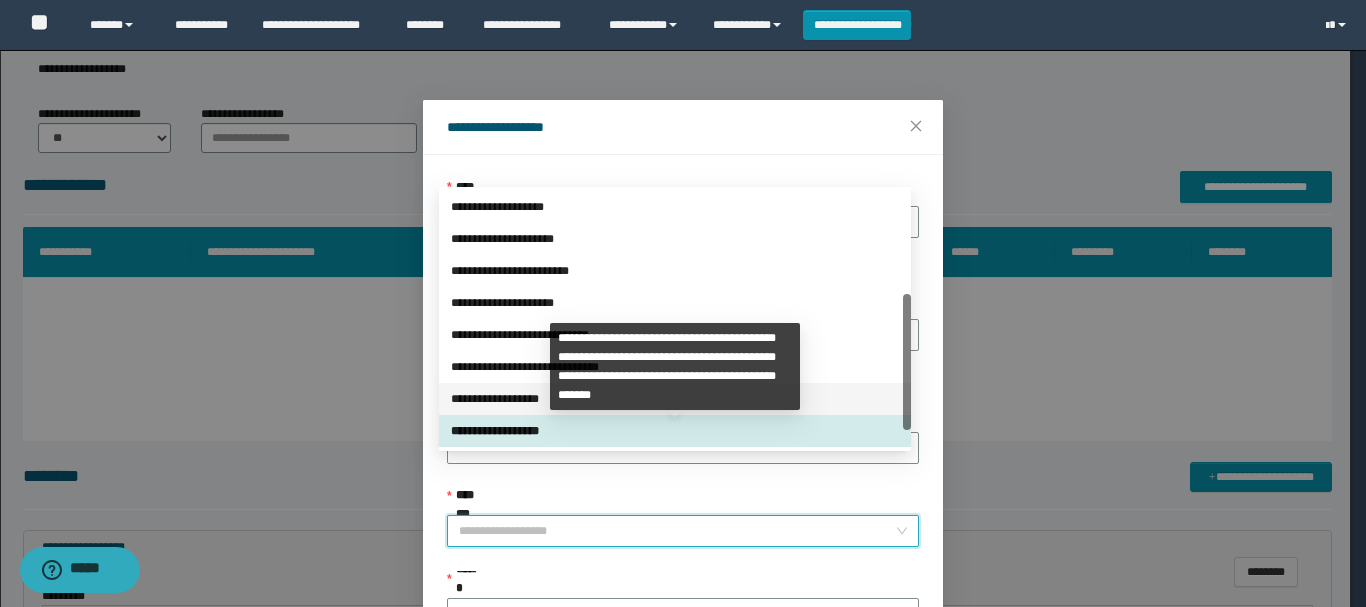 click on "**********" at bounding box center [675, 399] 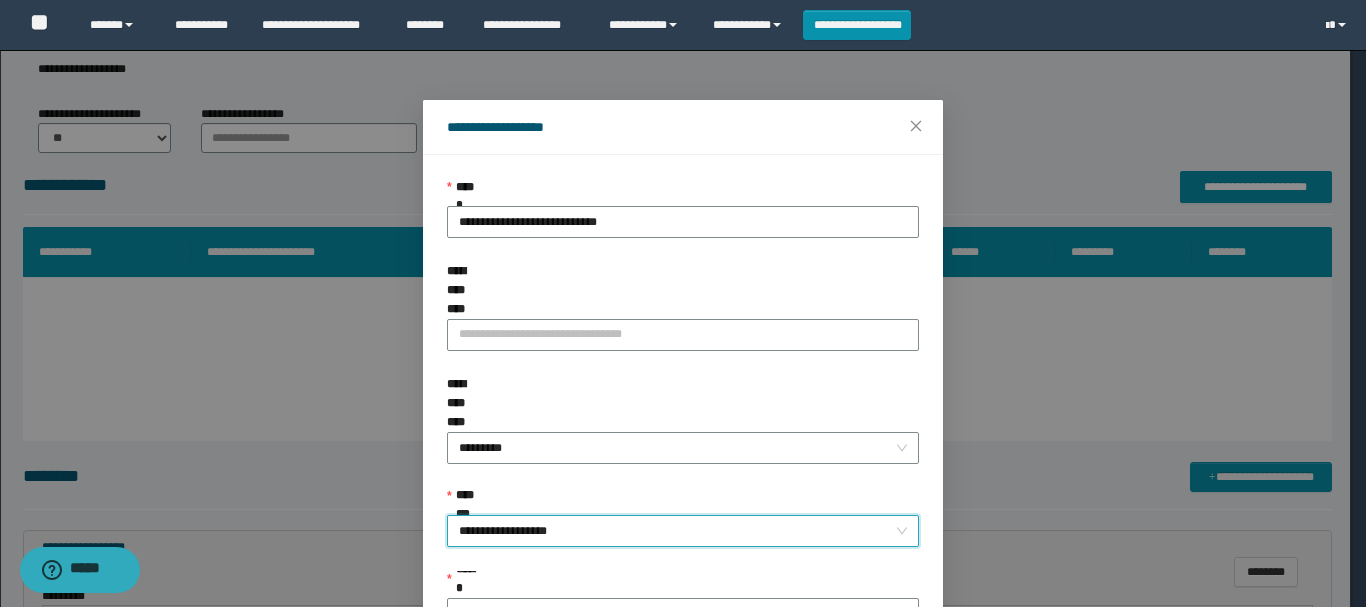 scroll, scrollTop: 145, scrollLeft: 0, axis: vertical 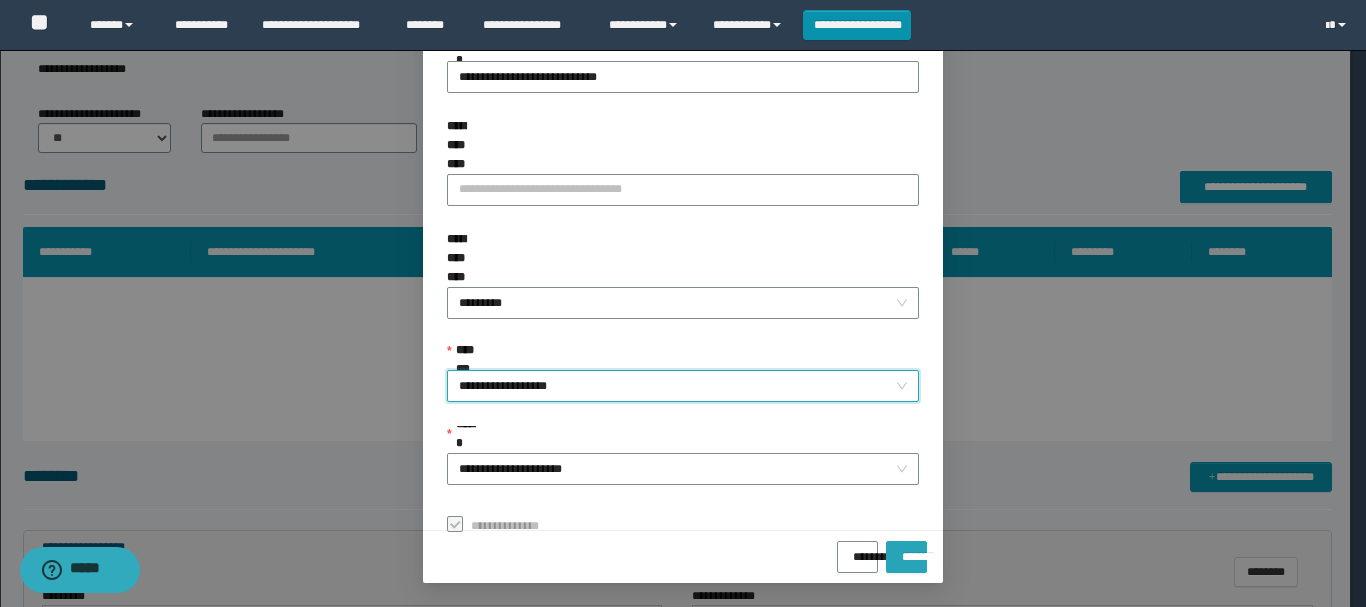 click on "*******" at bounding box center (906, 550) 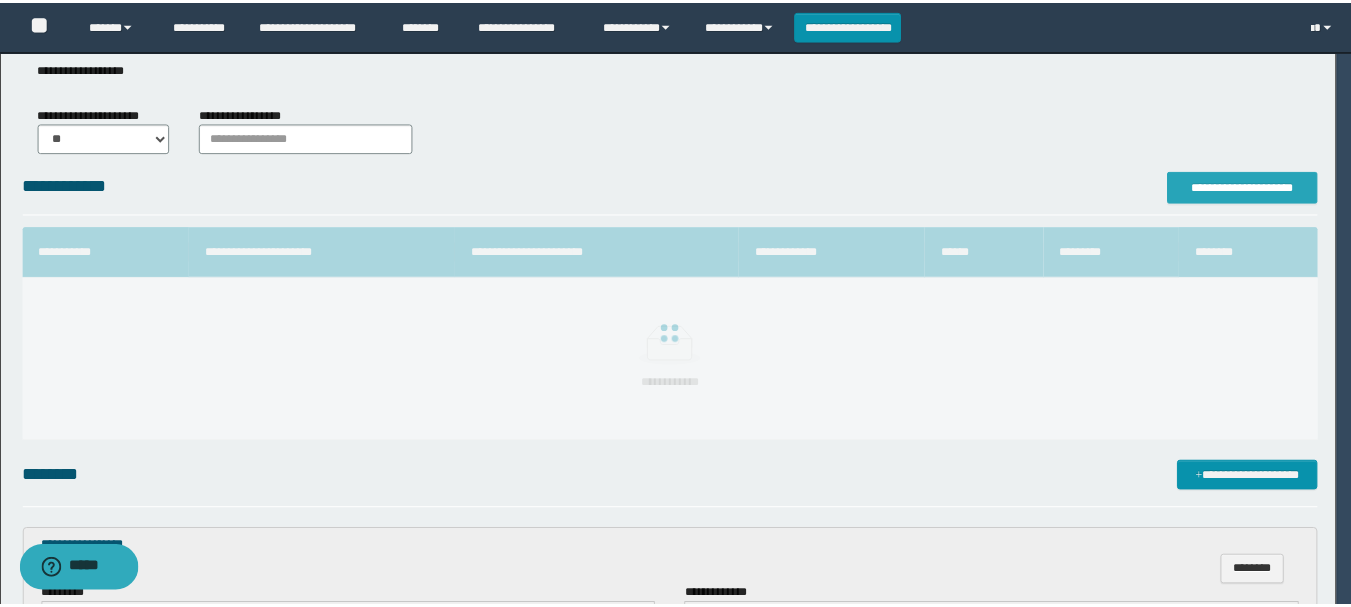 scroll, scrollTop: 0, scrollLeft: 0, axis: both 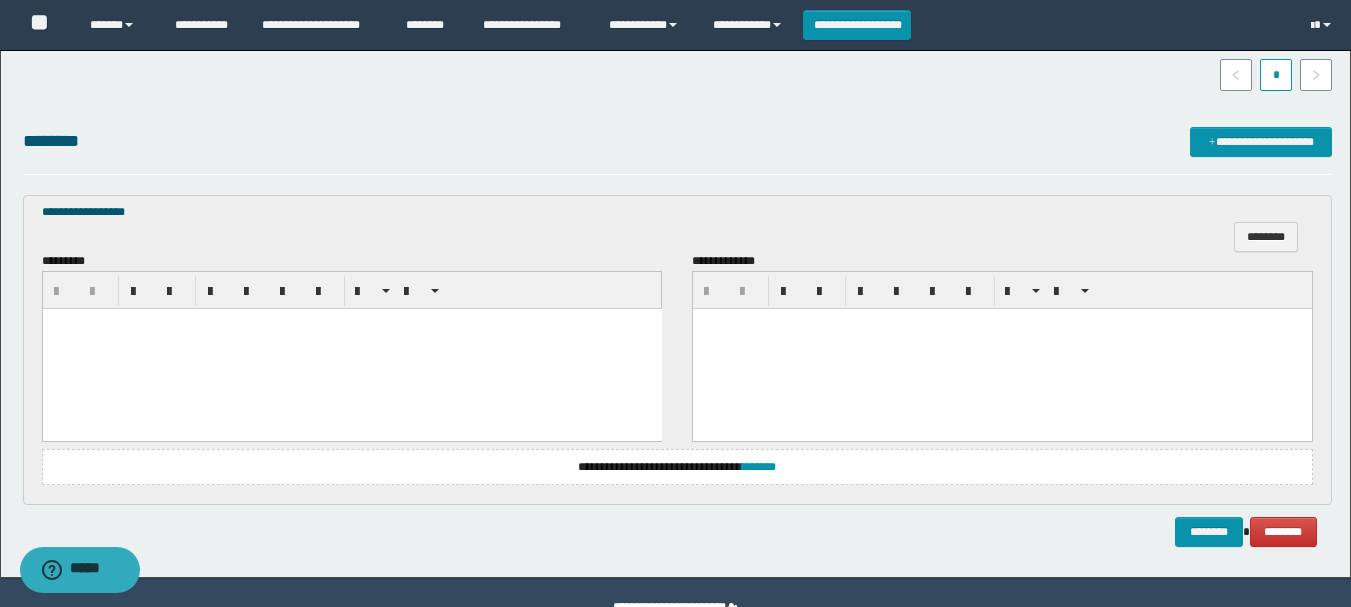 click at bounding box center [351, 348] 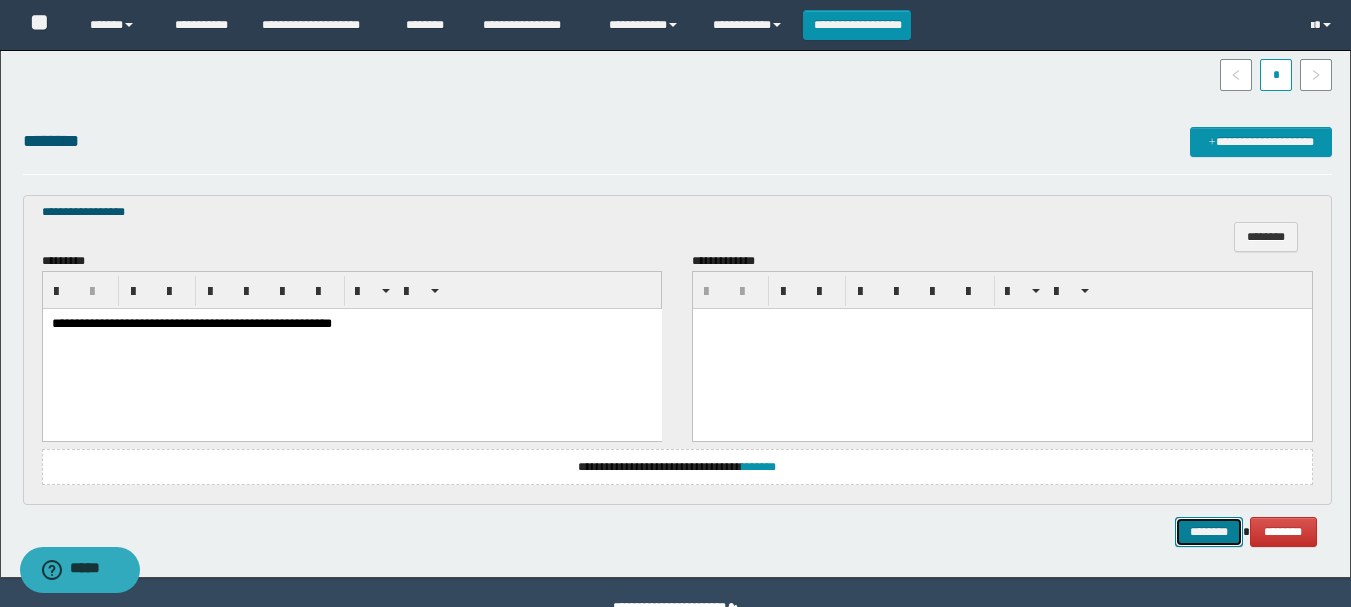 click on "********" at bounding box center [1209, 532] 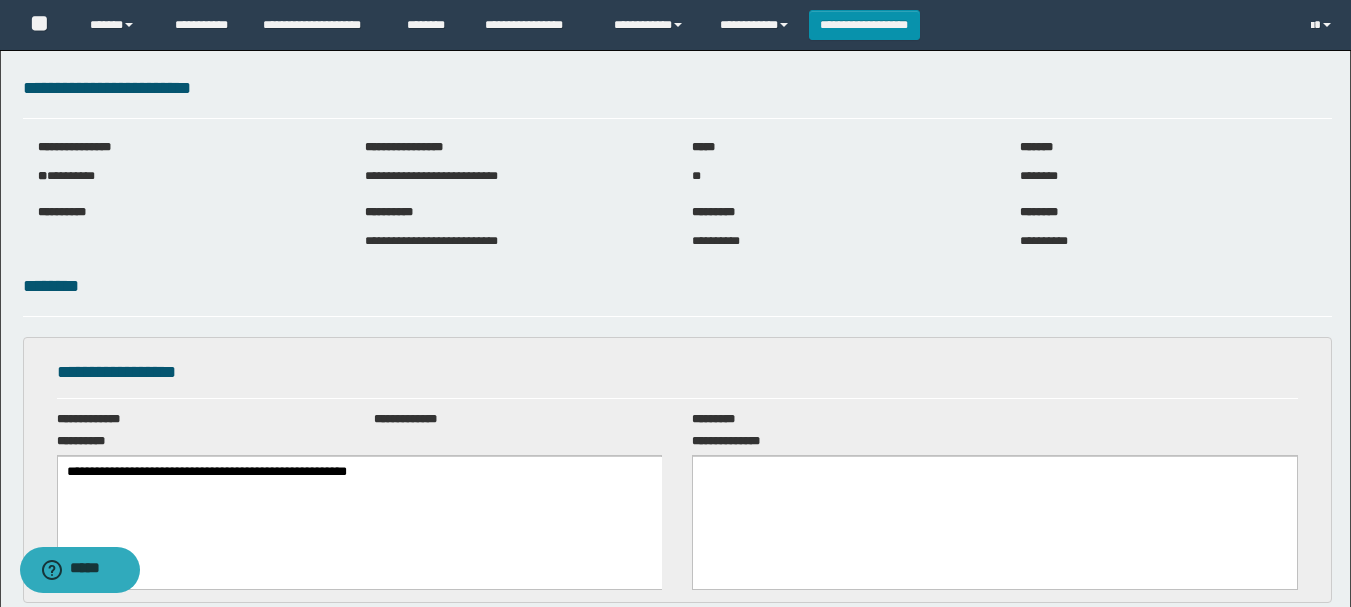 scroll, scrollTop: 0, scrollLeft: 0, axis: both 